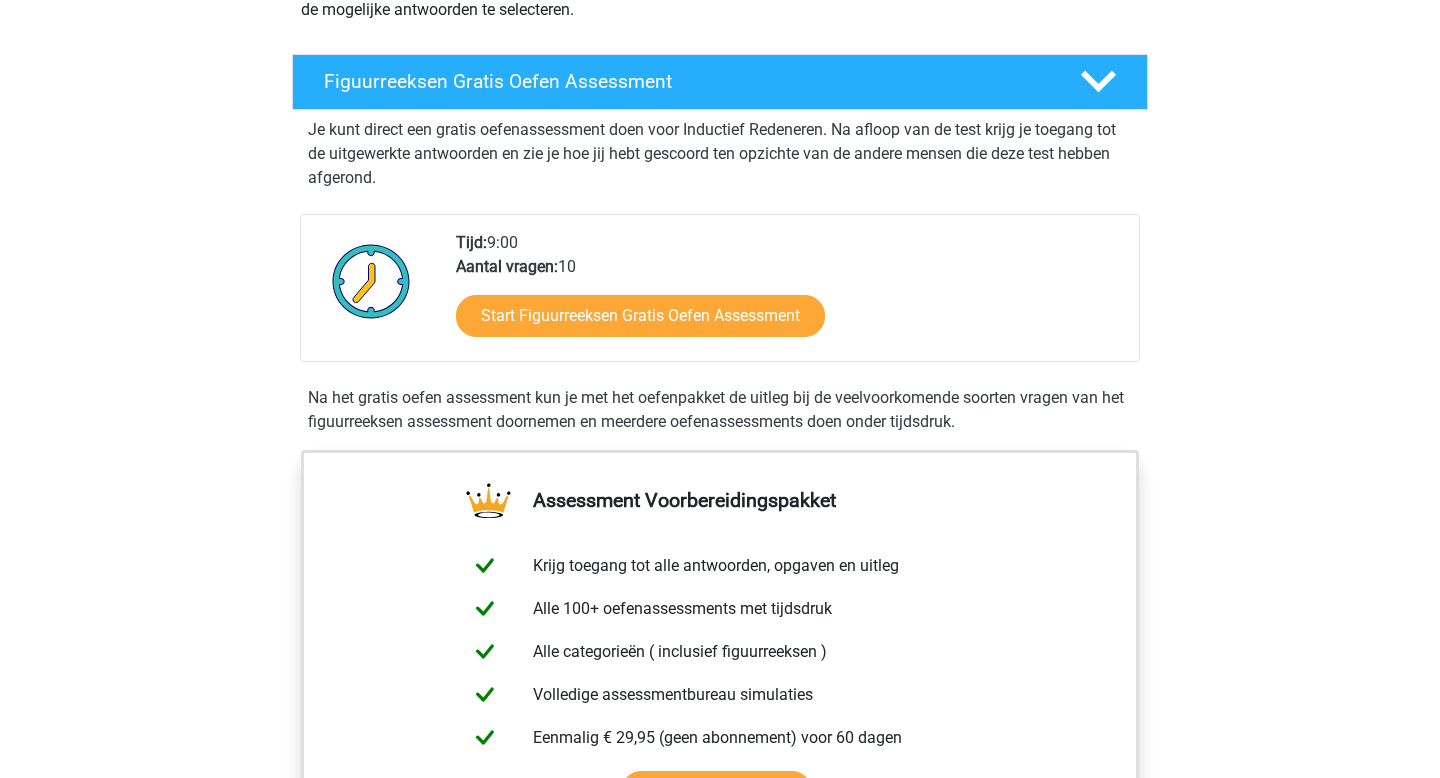 scroll, scrollTop: 308, scrollLeft: 0, axis: vertical 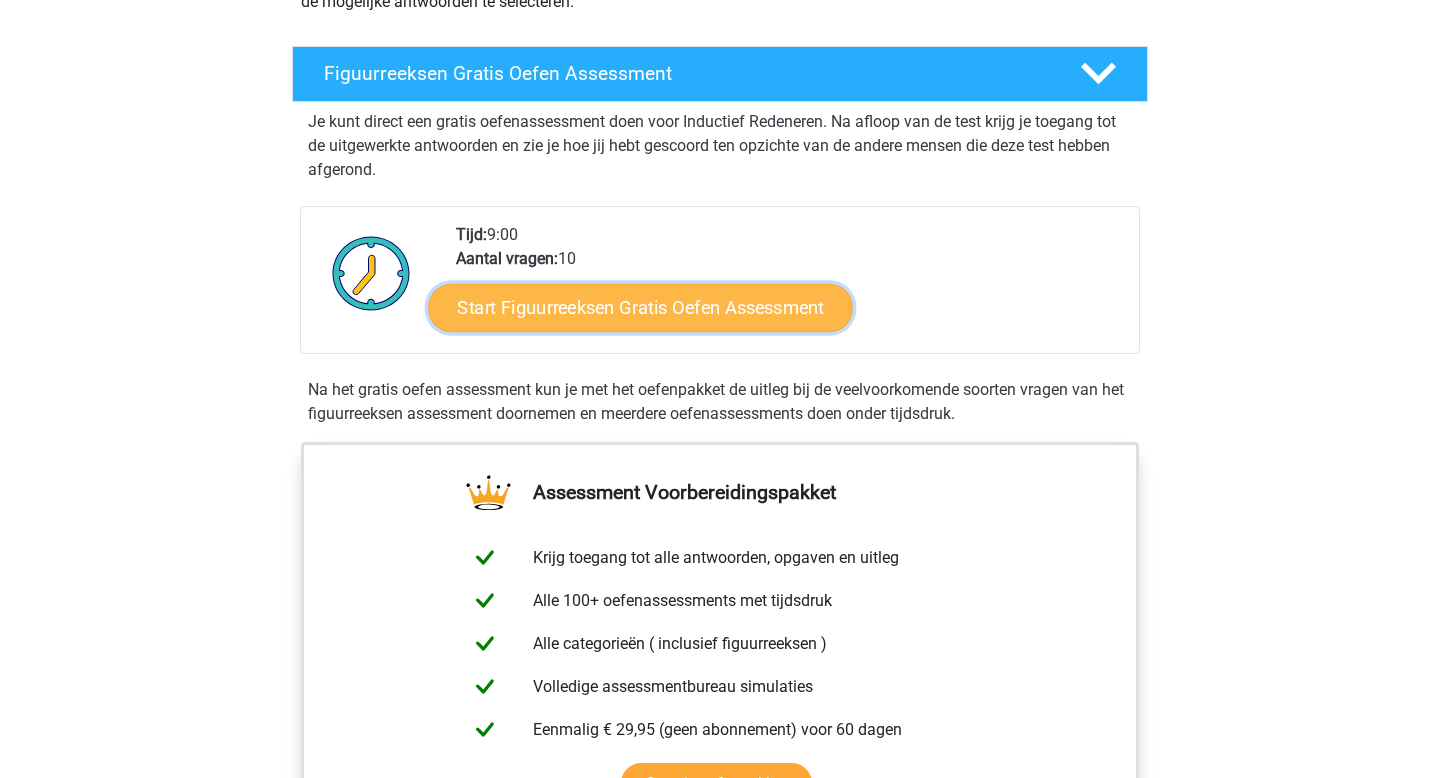 click on "Start Figuurreeksen
Gratis Oefen Assessment" at bounding box center (641, 307) 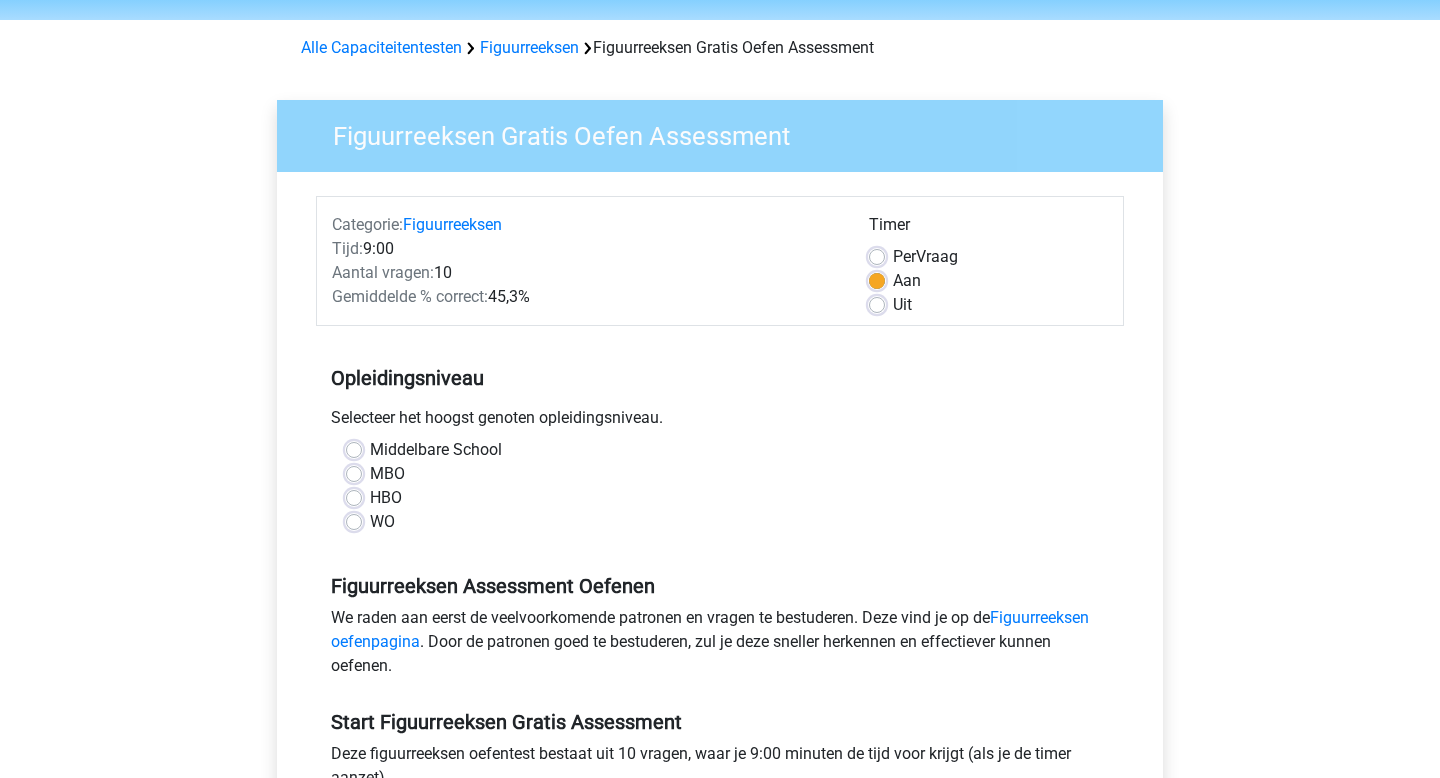 scroll, scrollTop: 67, scrollLeft: 0, axis: vertical 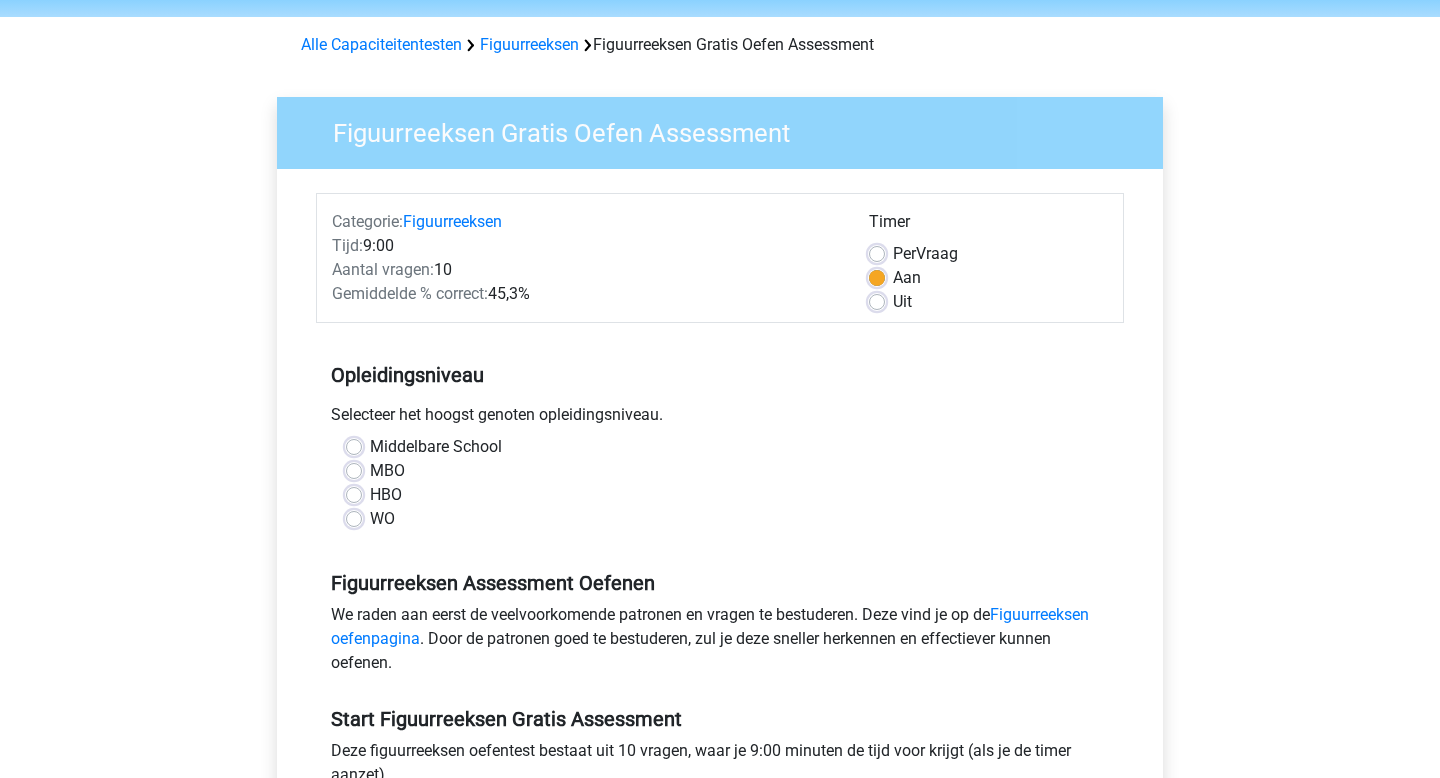 click on "MBO" at bounding box center [387, 471] 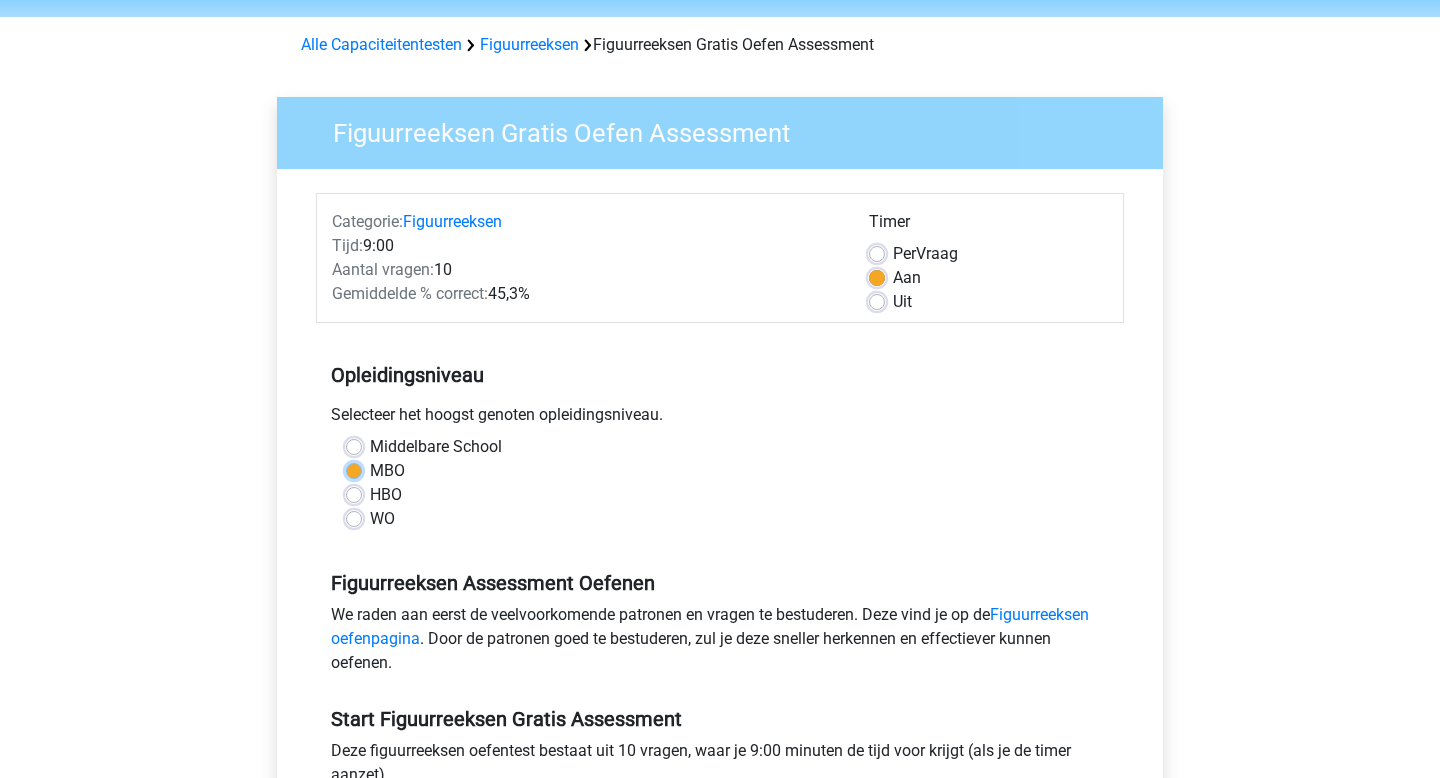 click on "MBO" at bounding box center (354, 469) 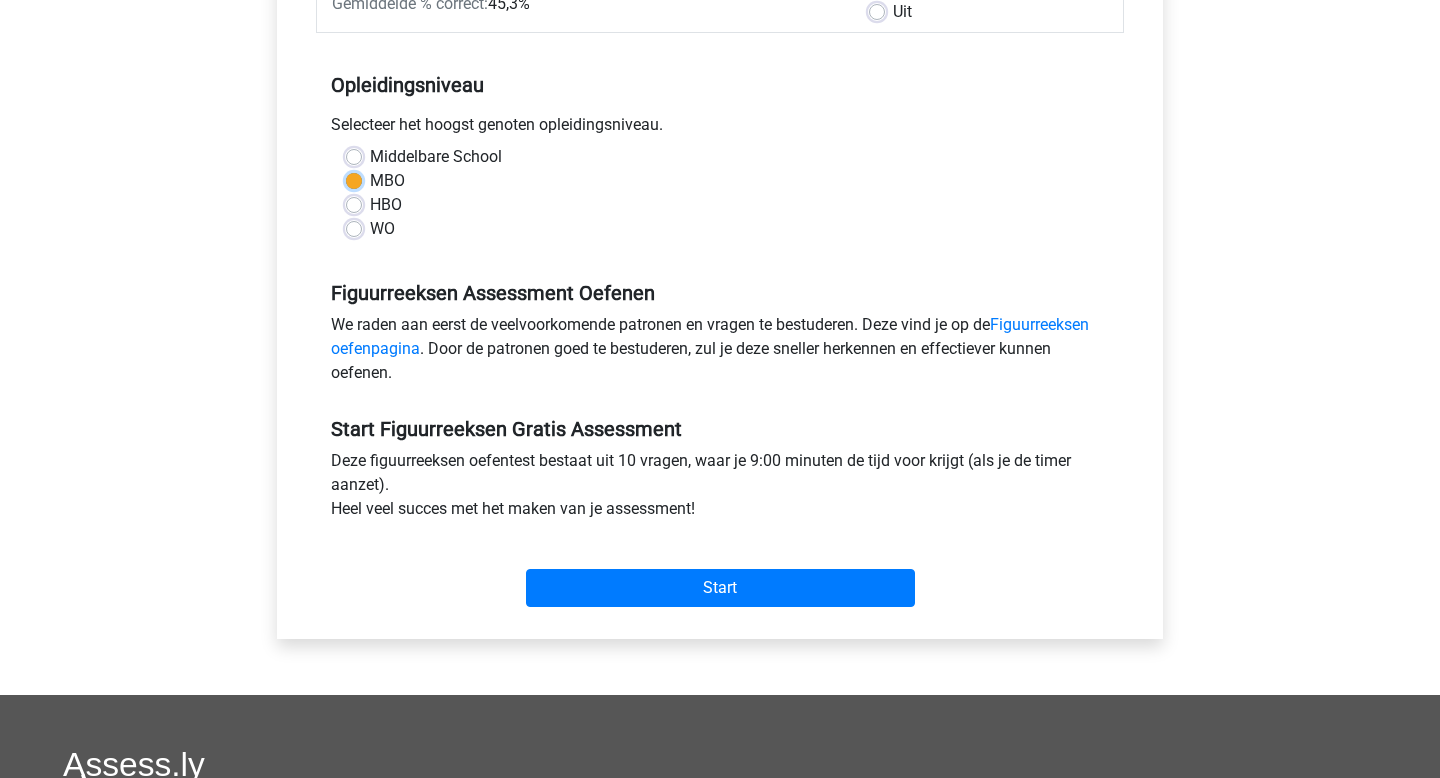 scroll, scrollTop: 386, scrollLeft: 0, axis: vertical 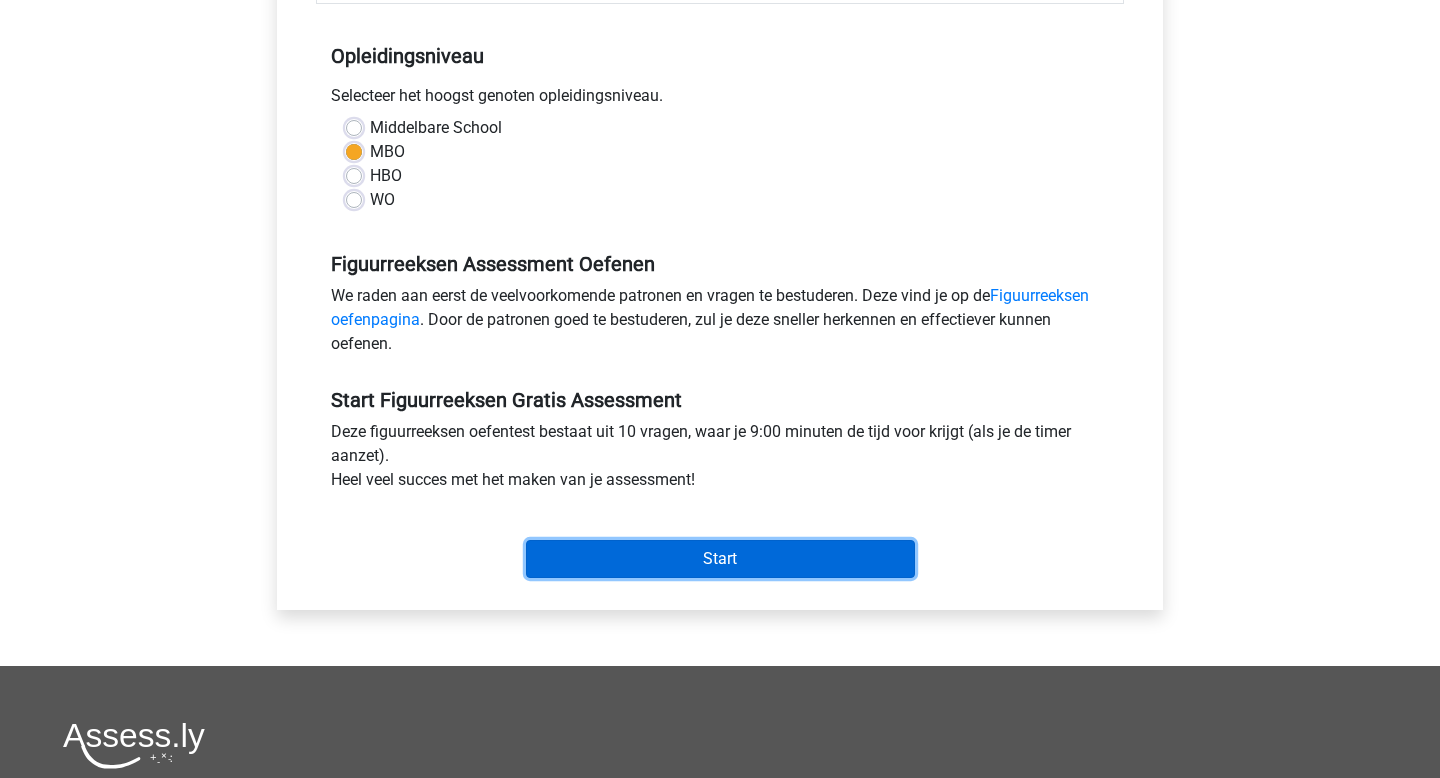 click on "Start" at bounding box center (720, 559) 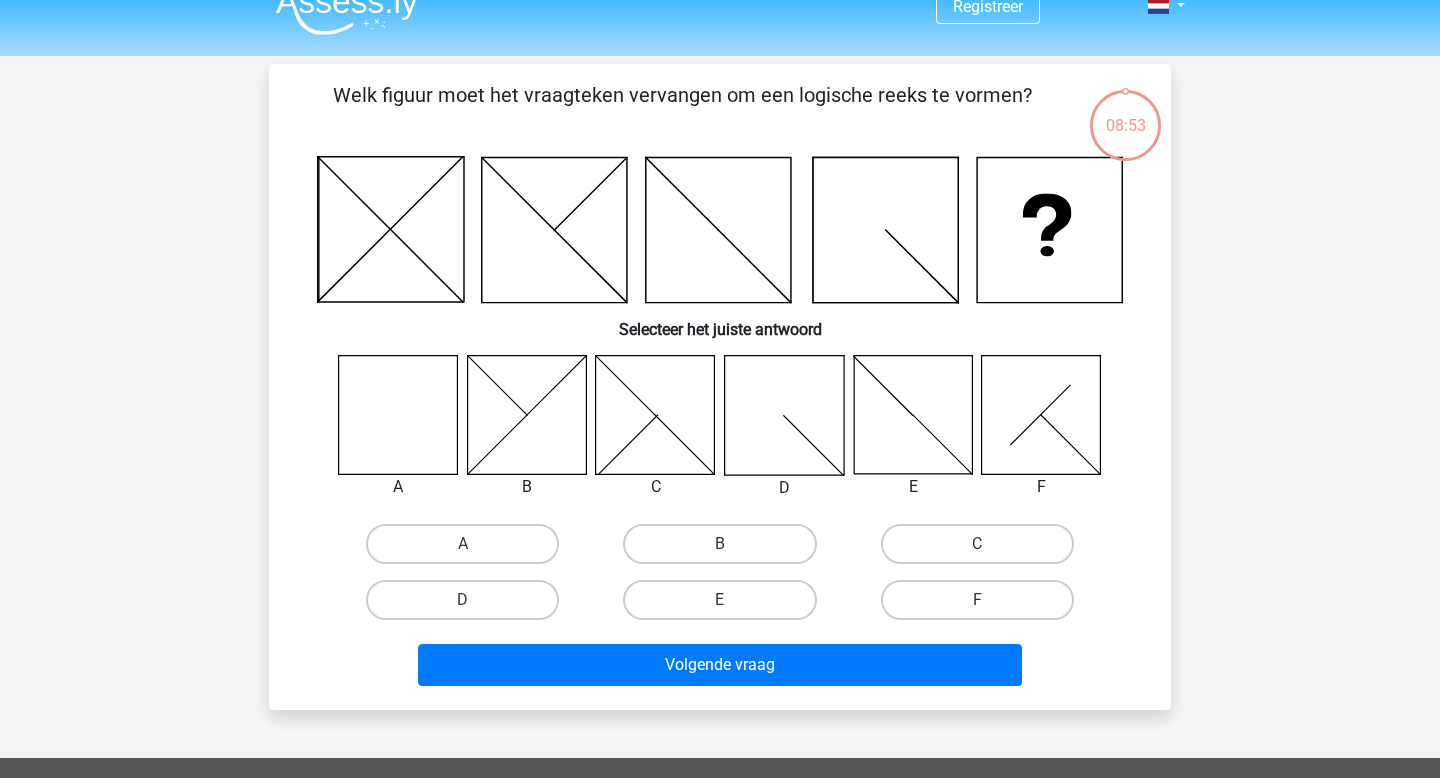 scroll, scrollTop: 0, scrollLeft: 0, axis: both 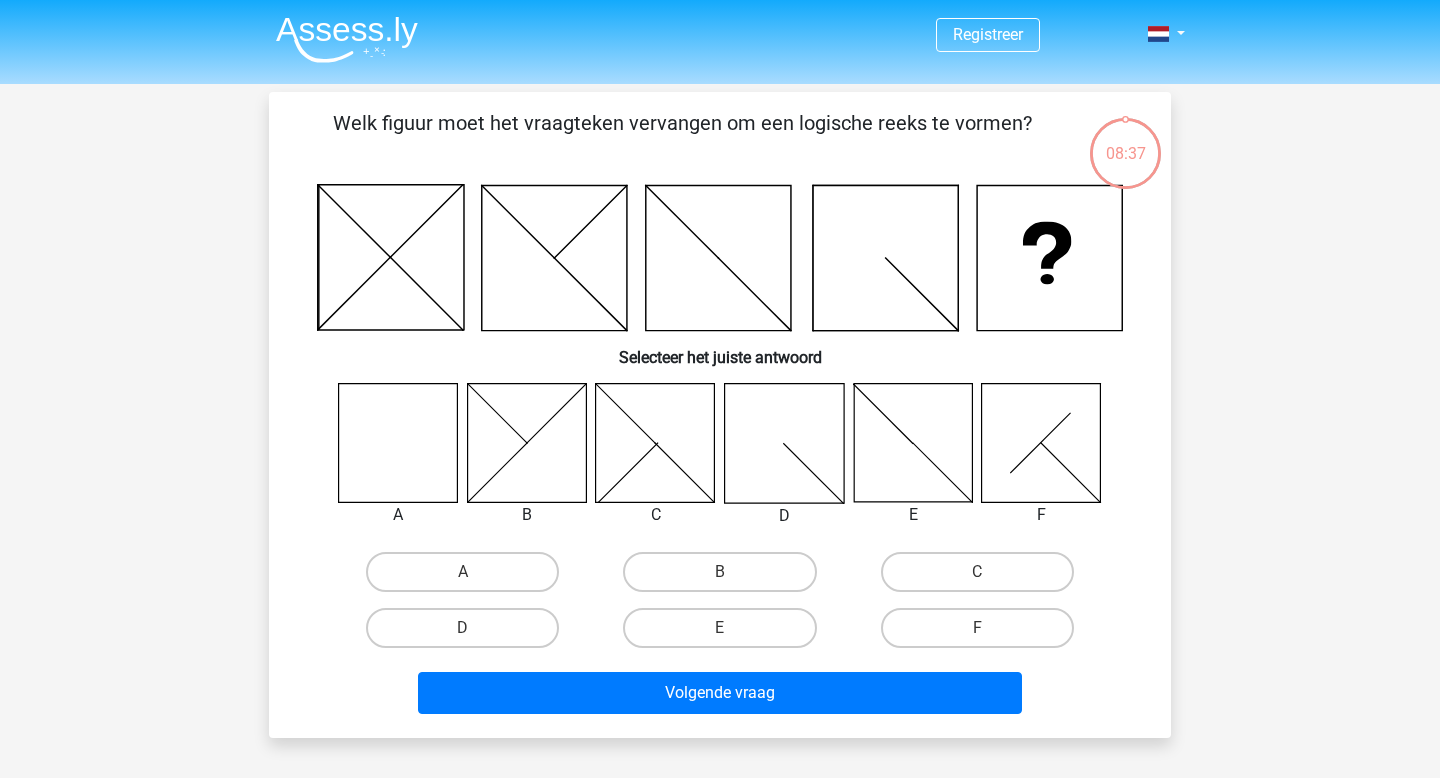 click 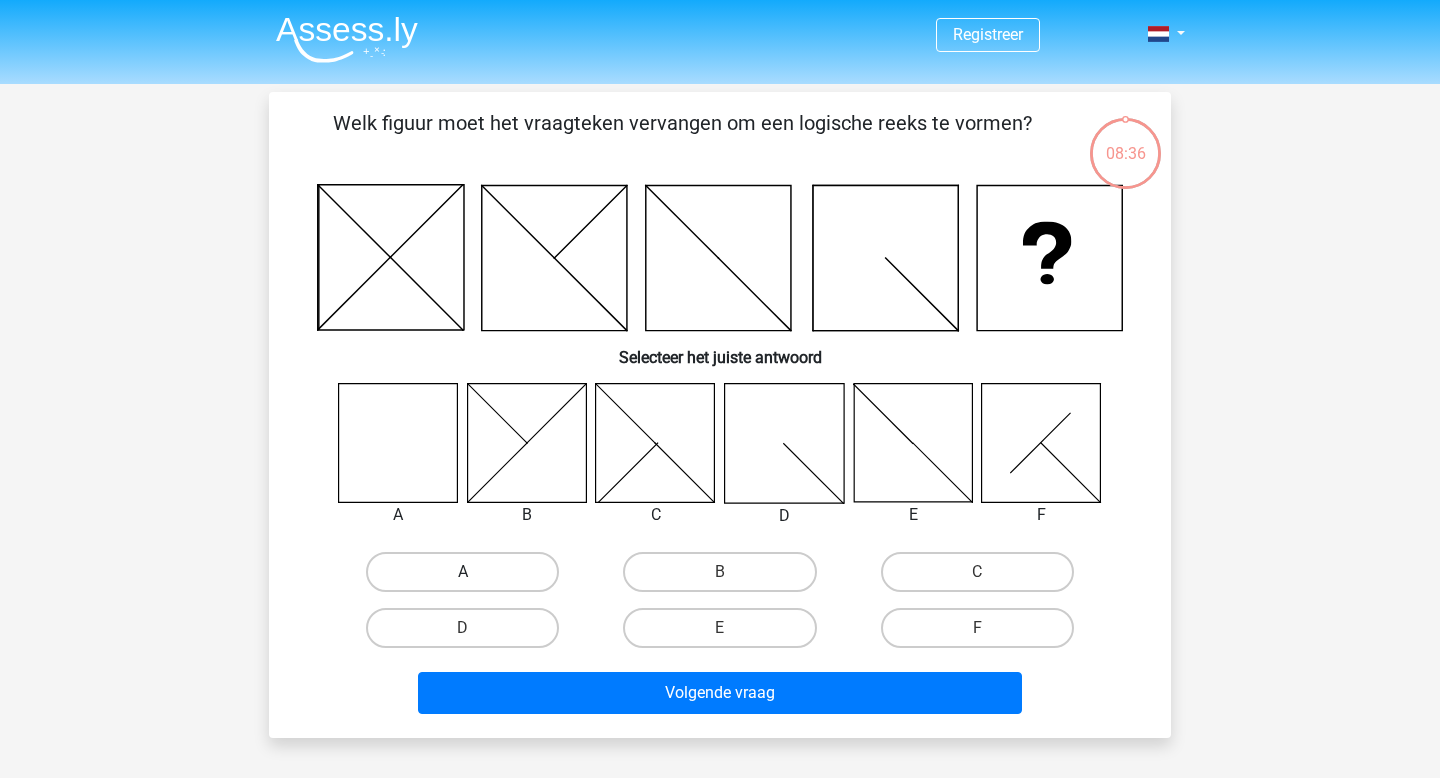 click on "A" at bounding box center [462, 572] 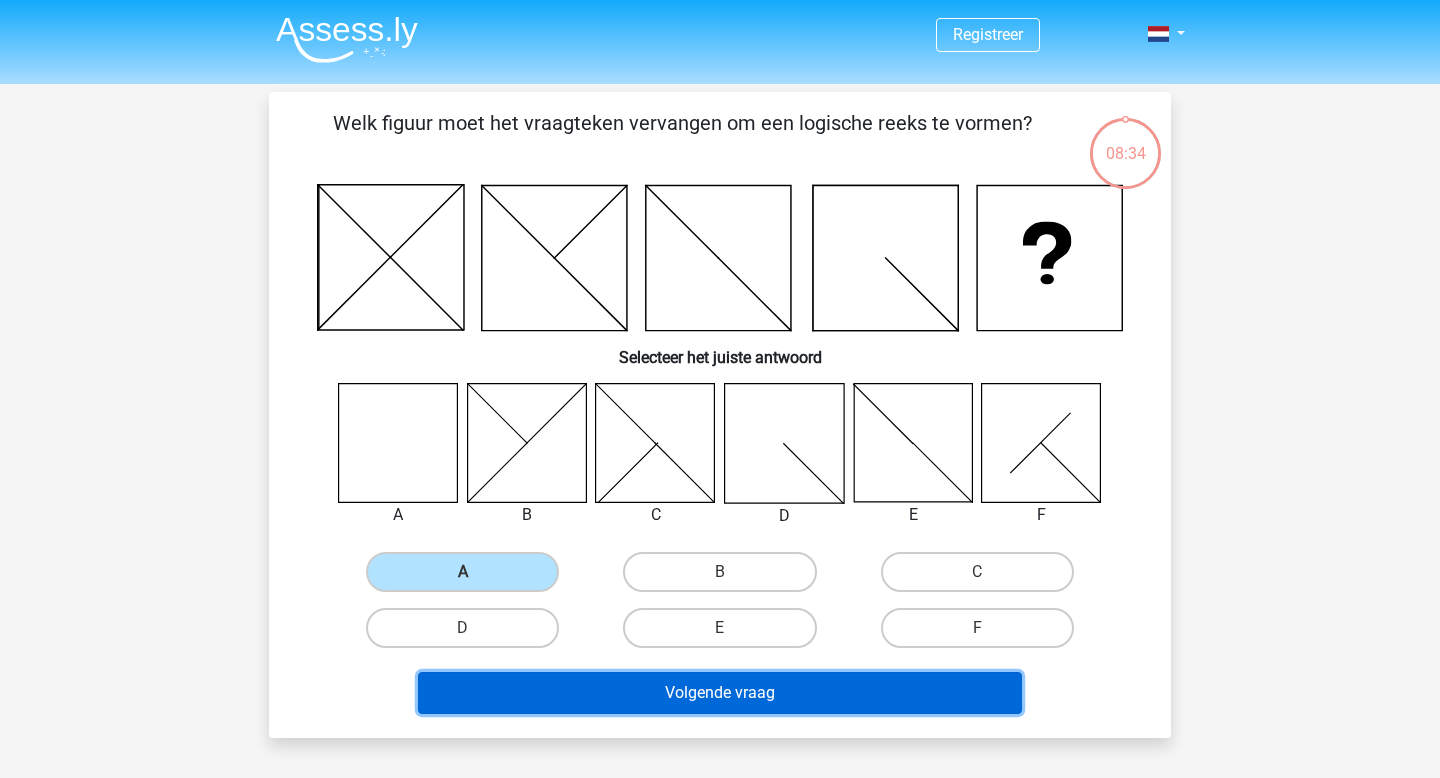 click on "Volgende vraag" at bounding box center (720, 693) 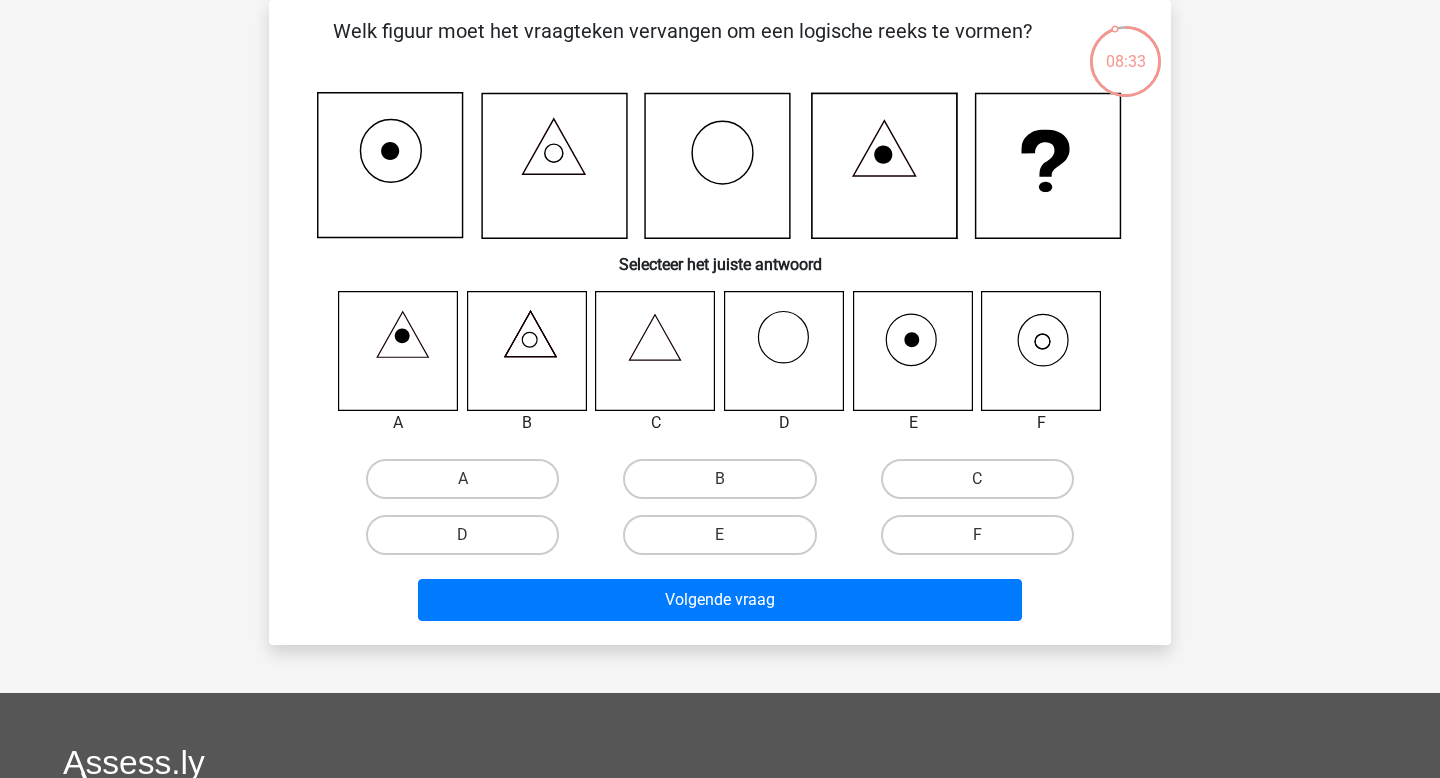 scroll, scrollTop: 0, scrollLeft: 0, axis: both 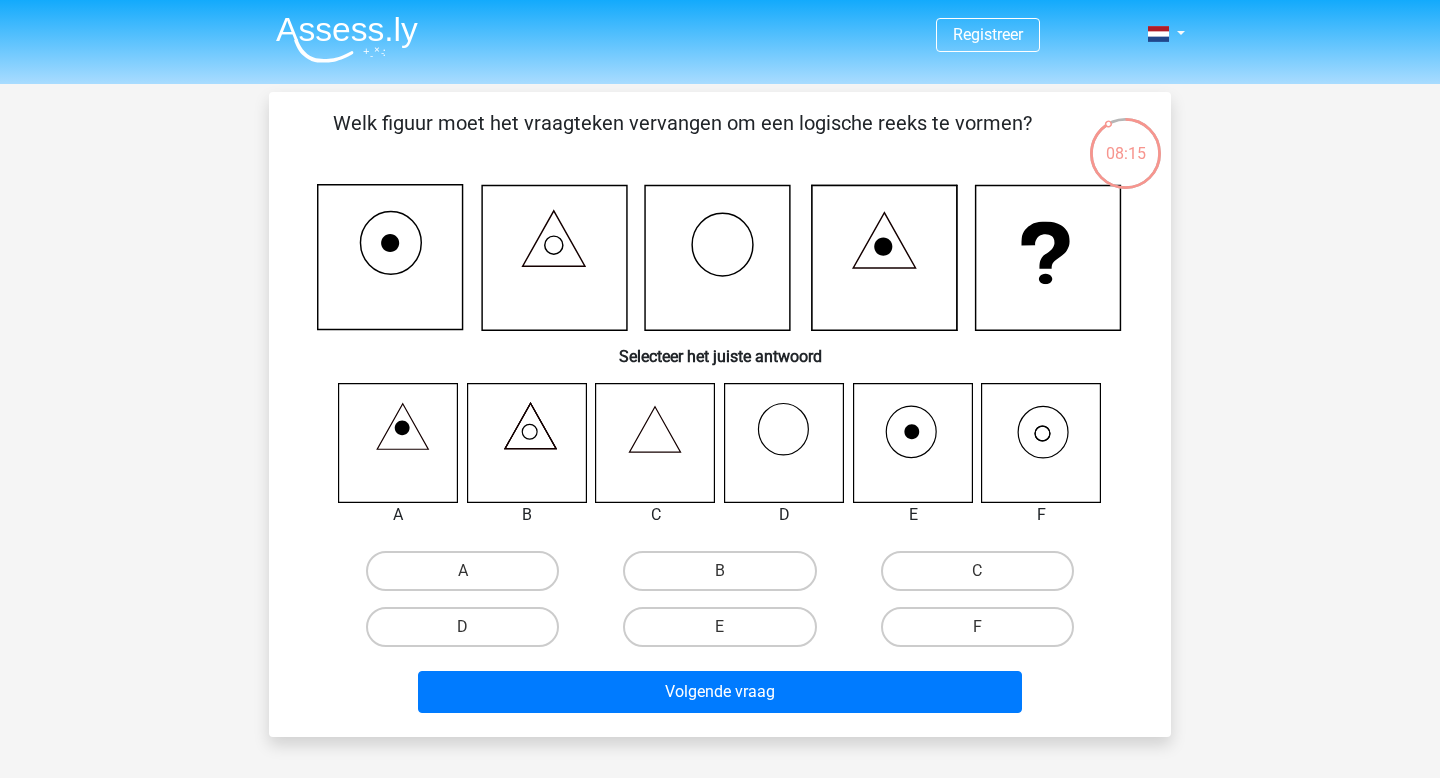 click 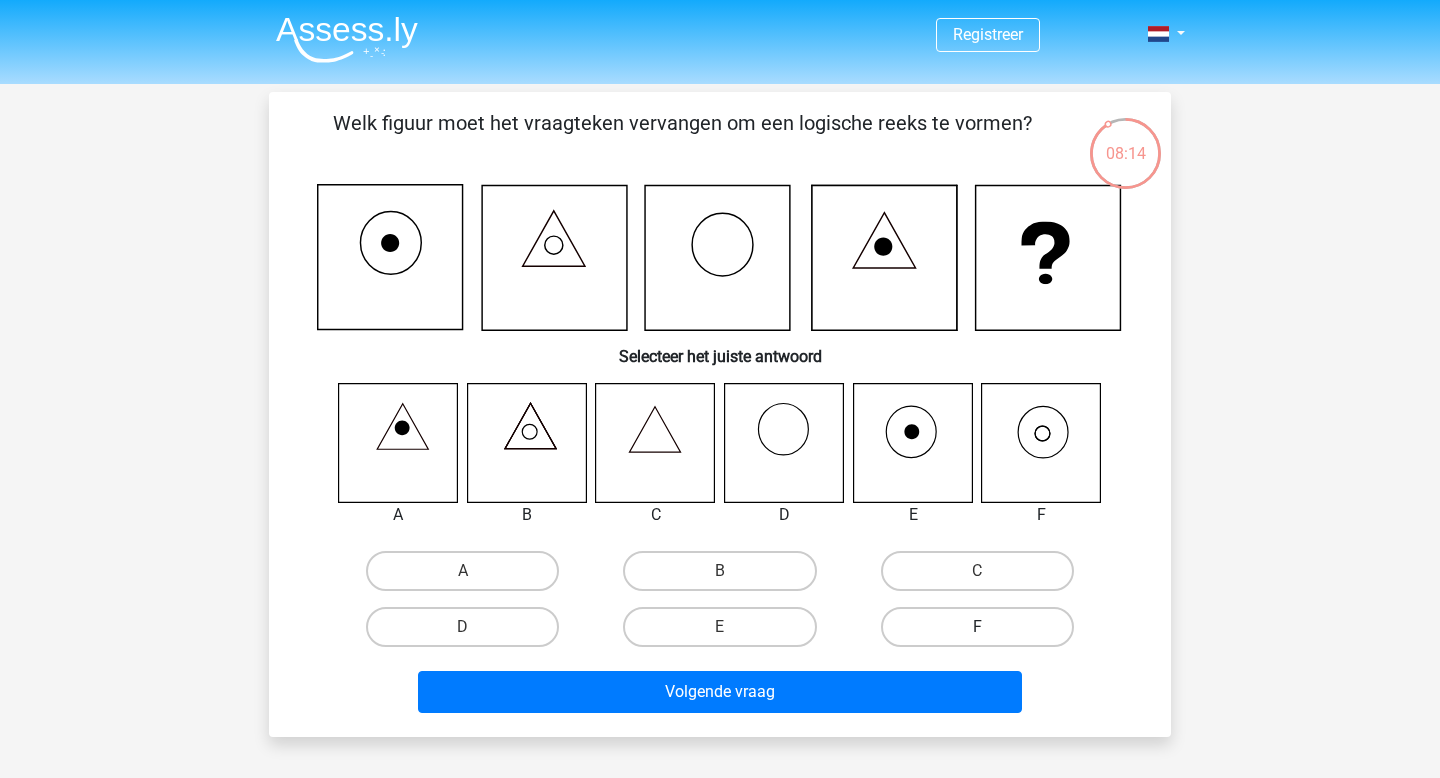 click on "F" at bounding box center (977, 627) 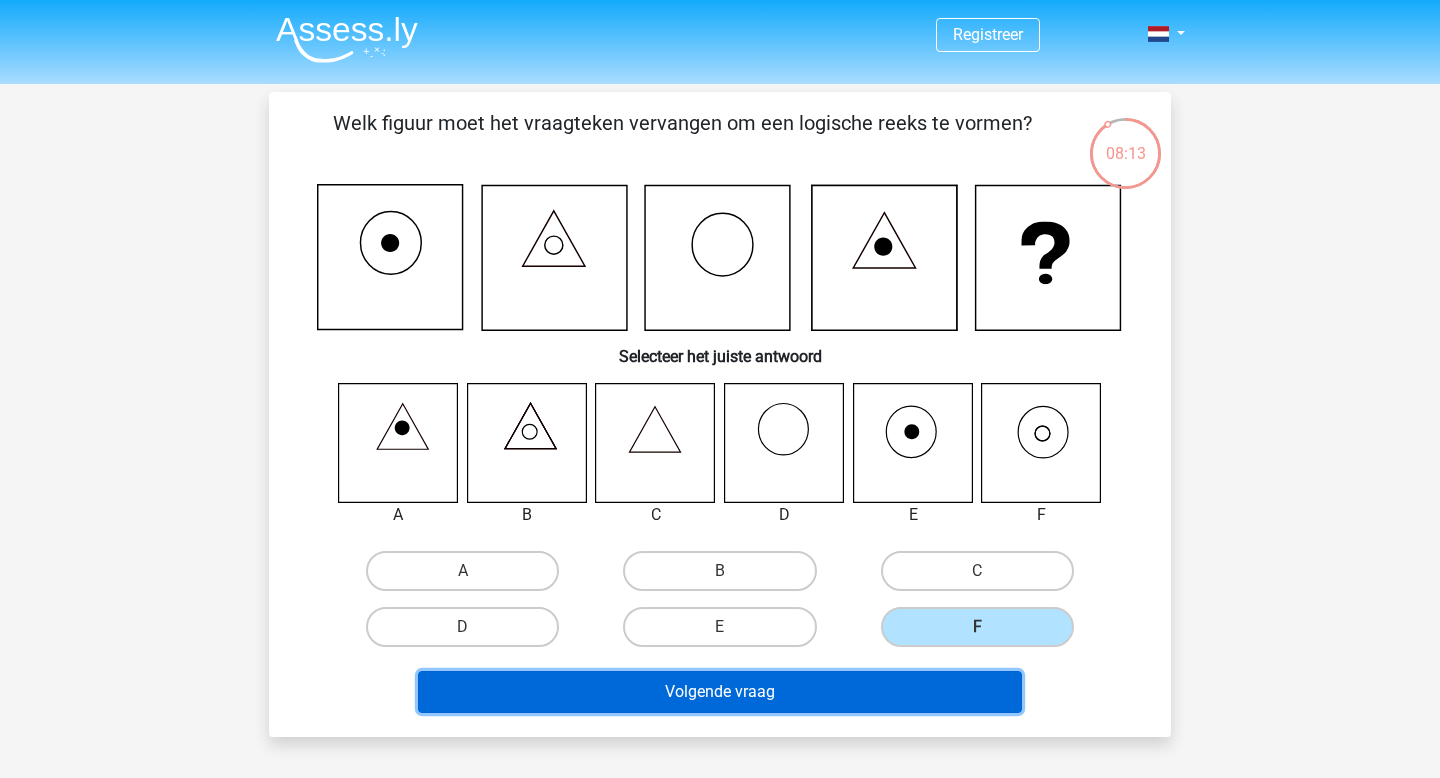 click on "Volgende vraag" at bounding box center [720, 692] 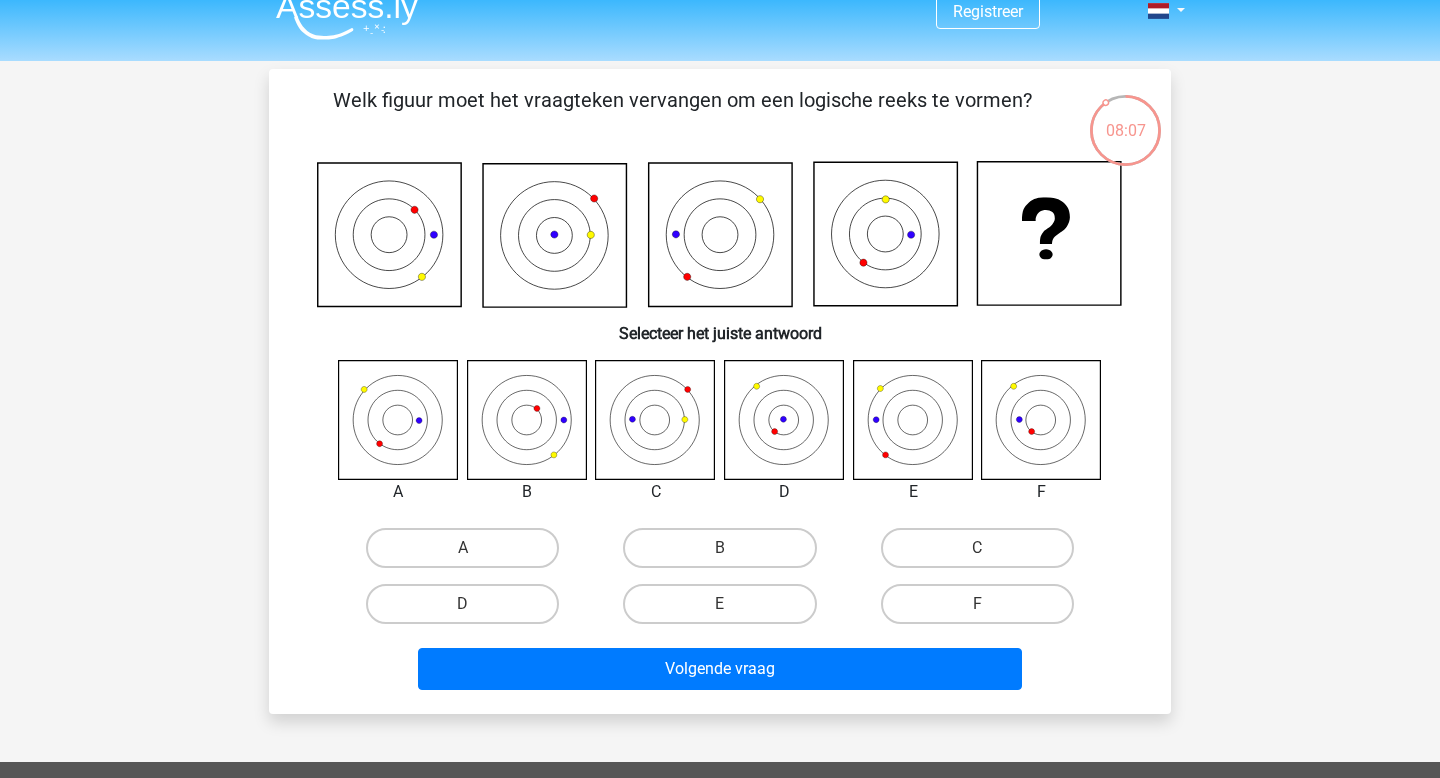 scroll, scrollTop: 9, scrollLeft: 0, axis: vertical 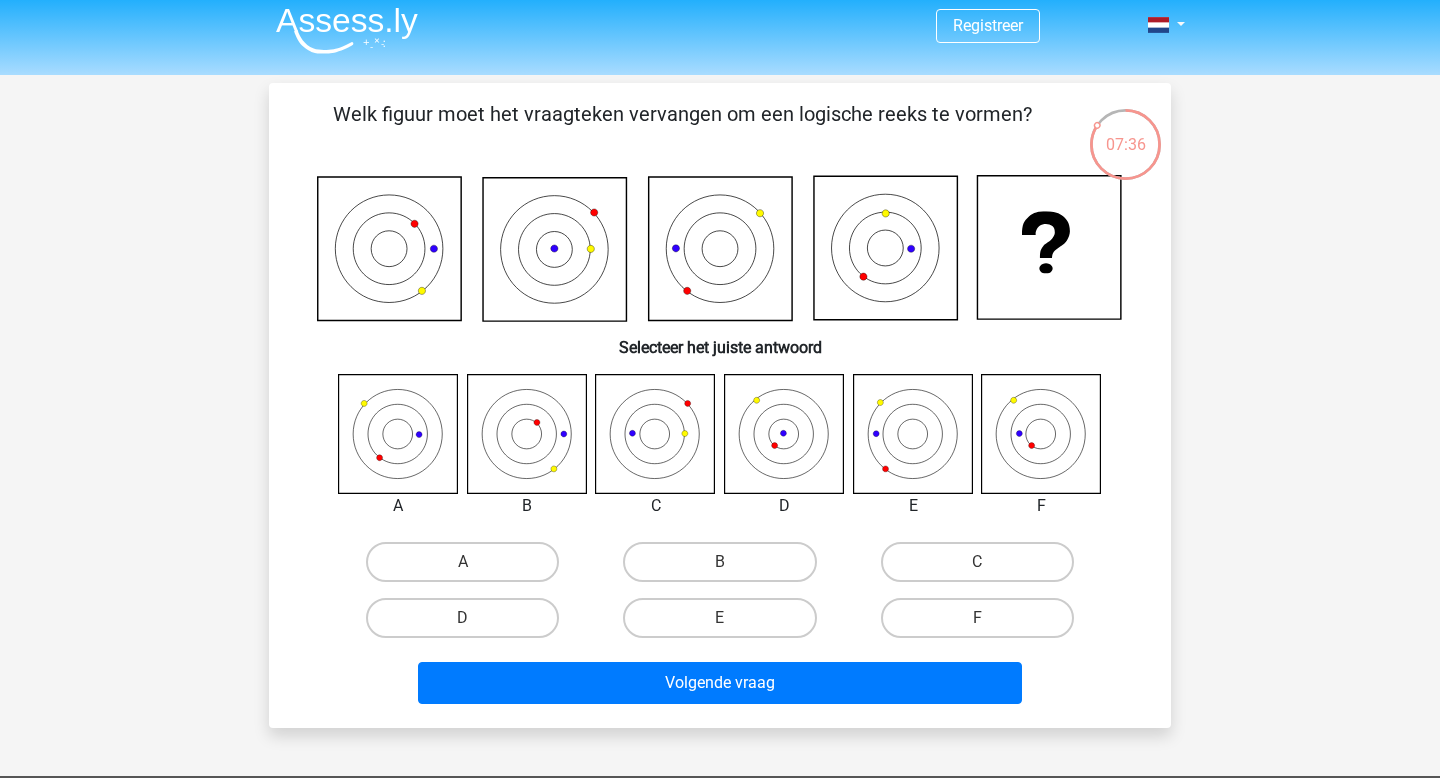 click on "C" at bounding box center [983, 568] 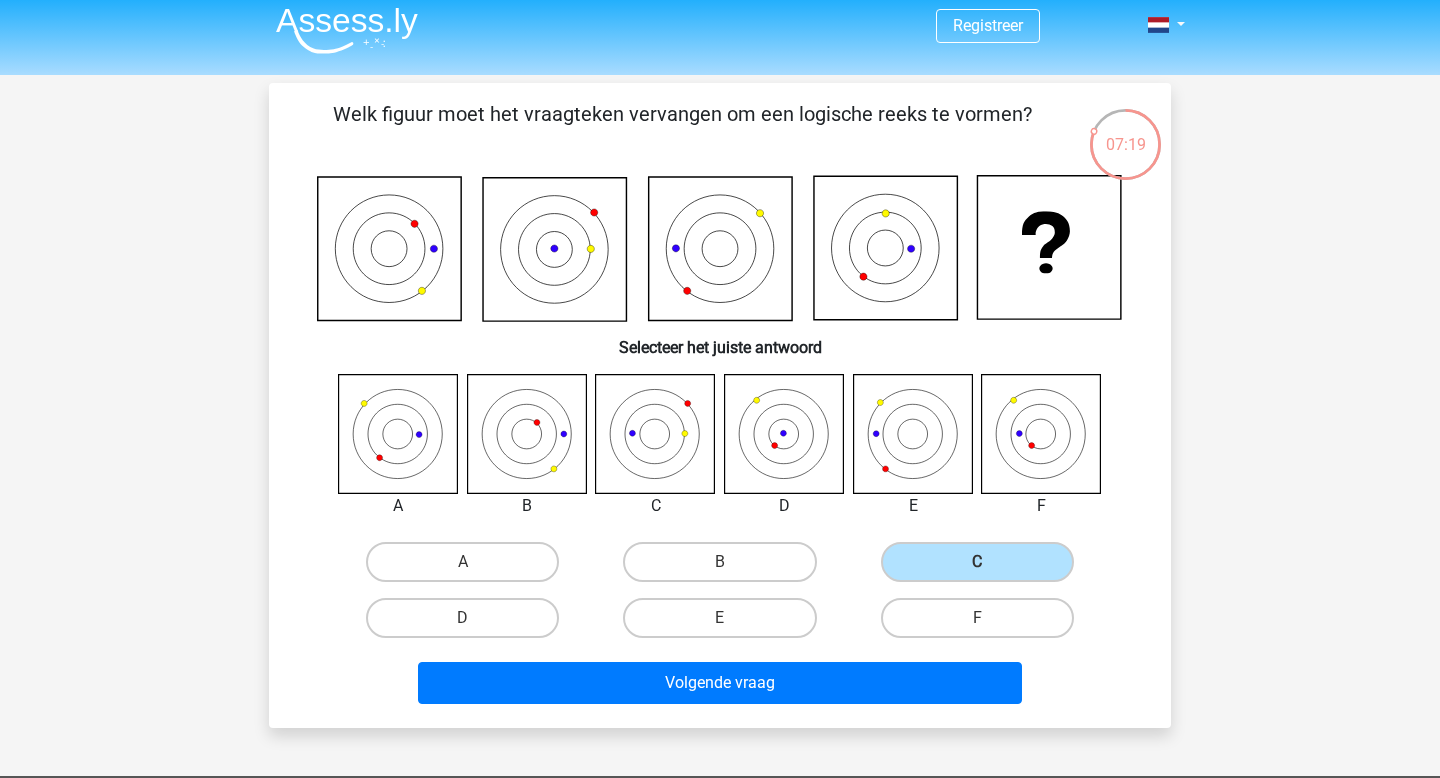 click on "F" at bounding box center (977, 618) 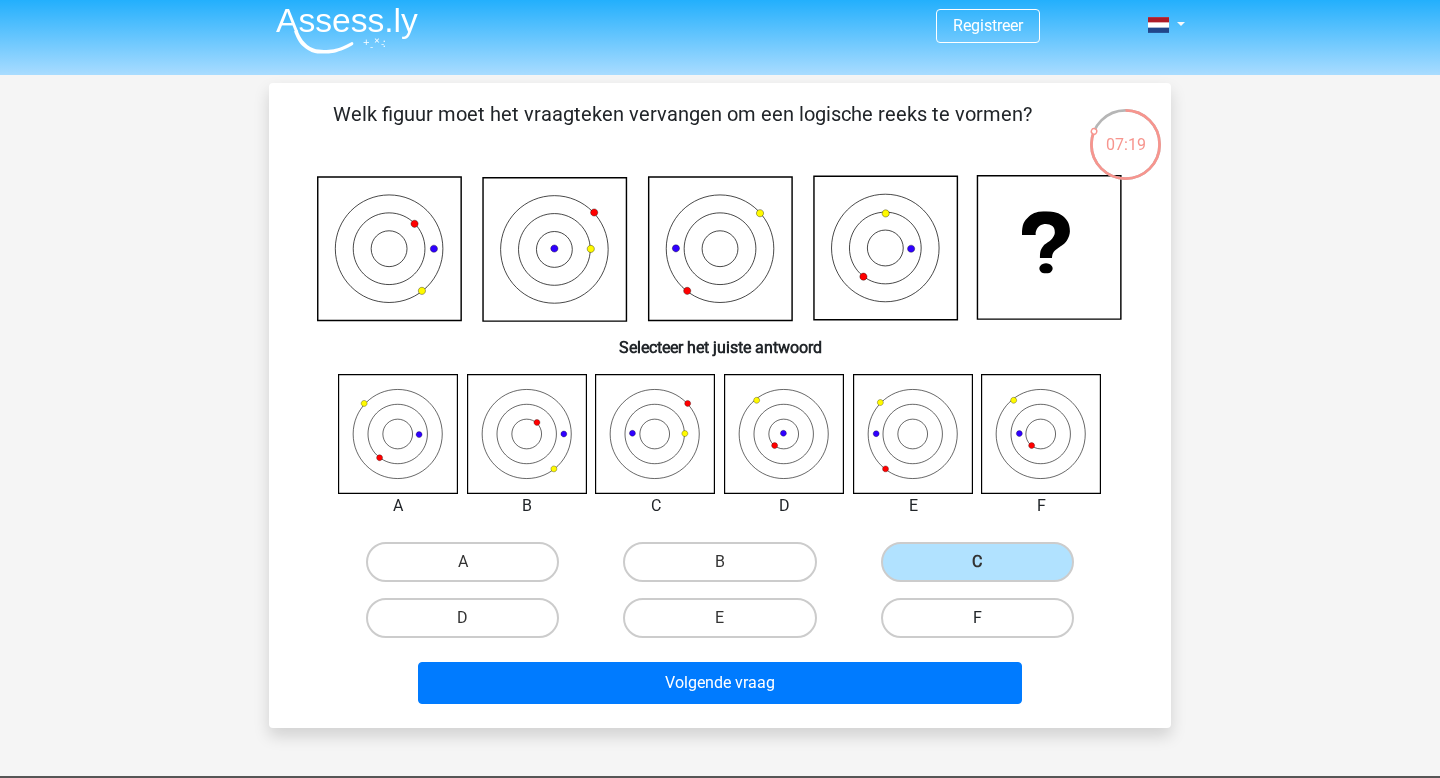 click on "F" at bounding box center (977, 618) 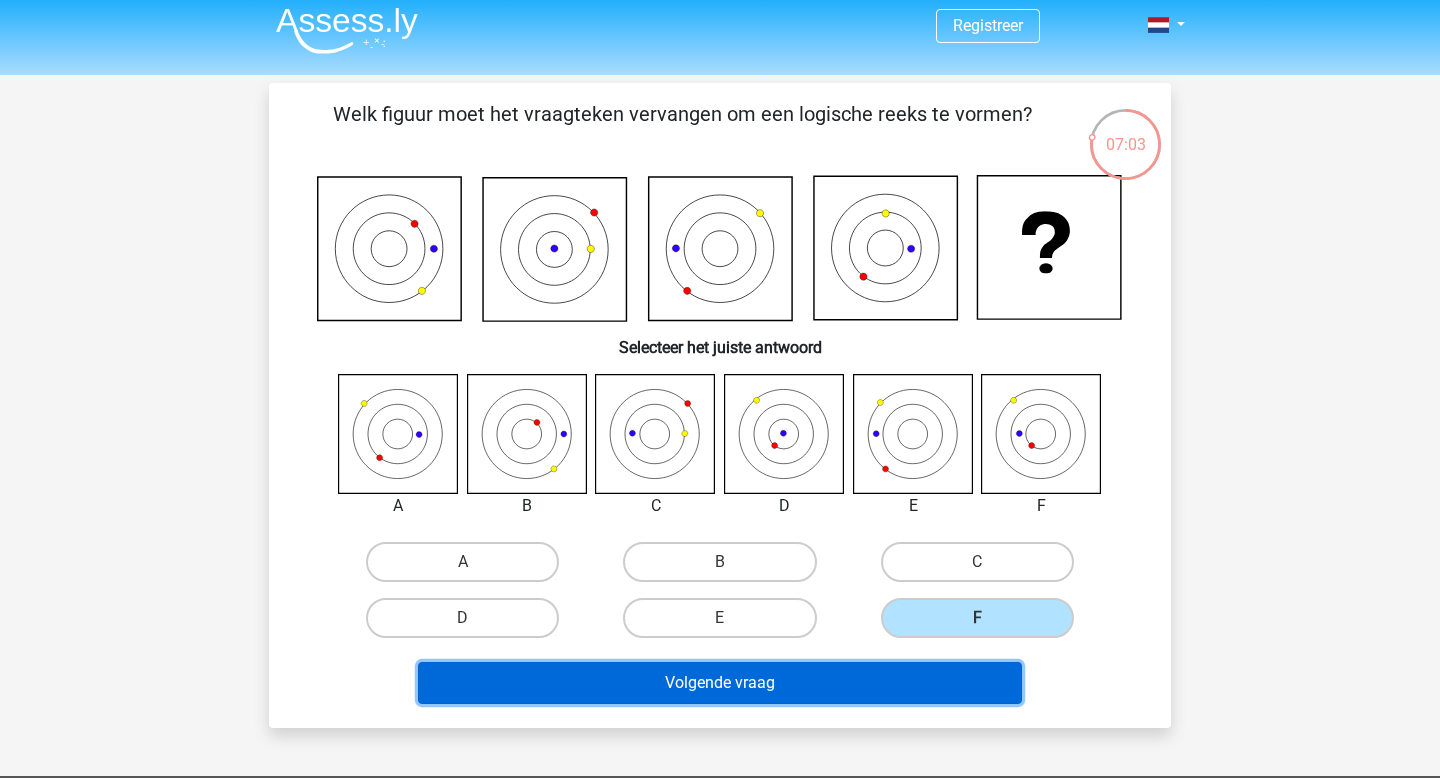 click on "Volgende vraag" at bounding box center (720, 683) 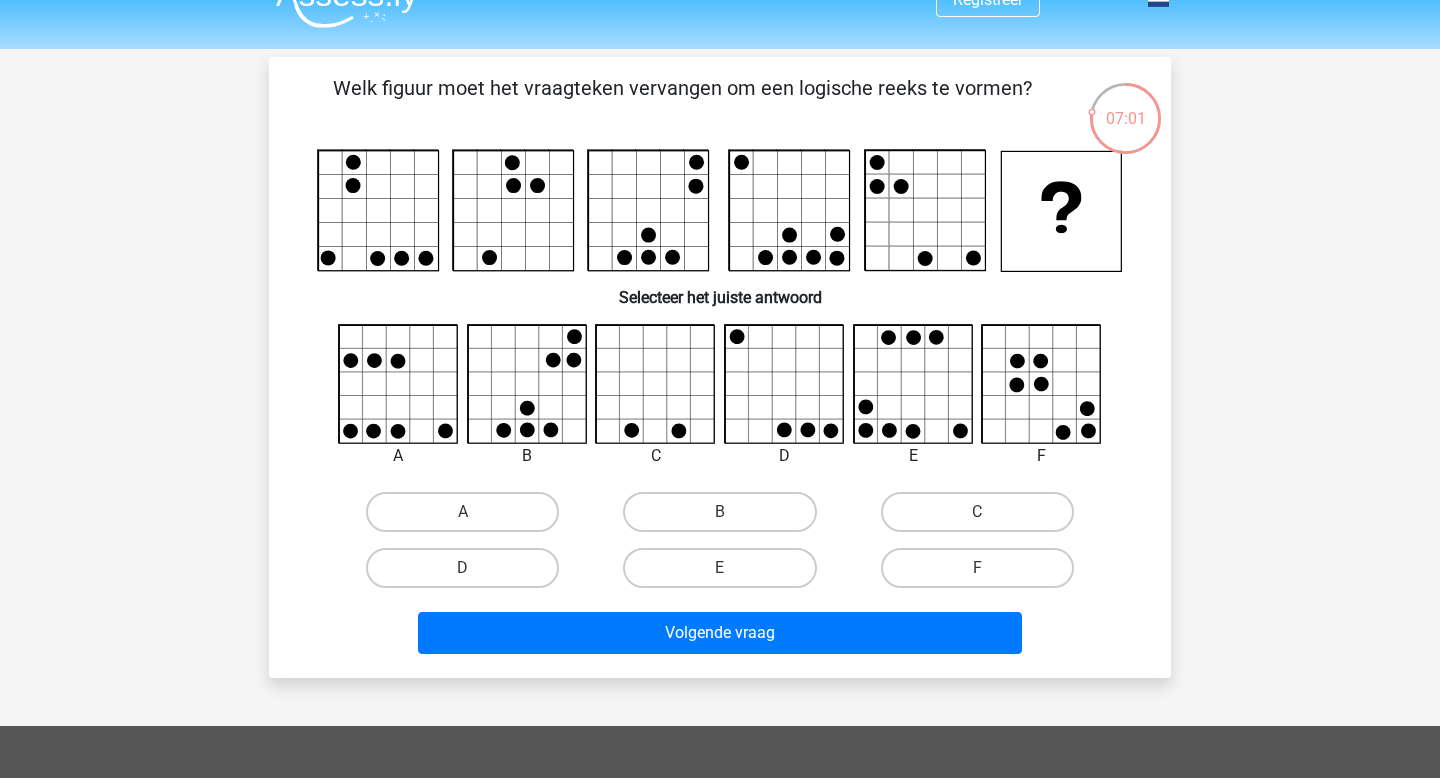 scroll, scrollTop: 0, scrollLeft: 0, axis: both 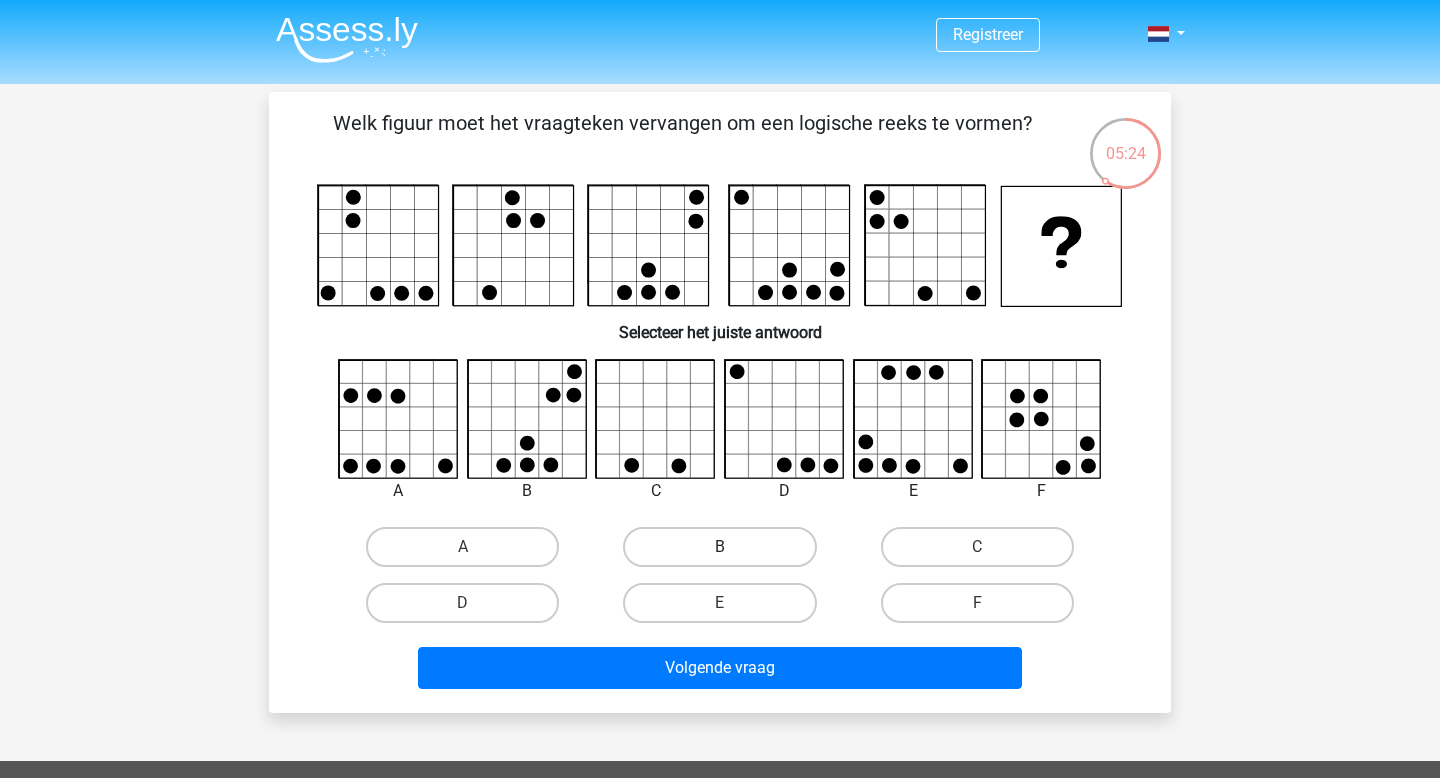 click on "B" at bounding box center [719, 547] 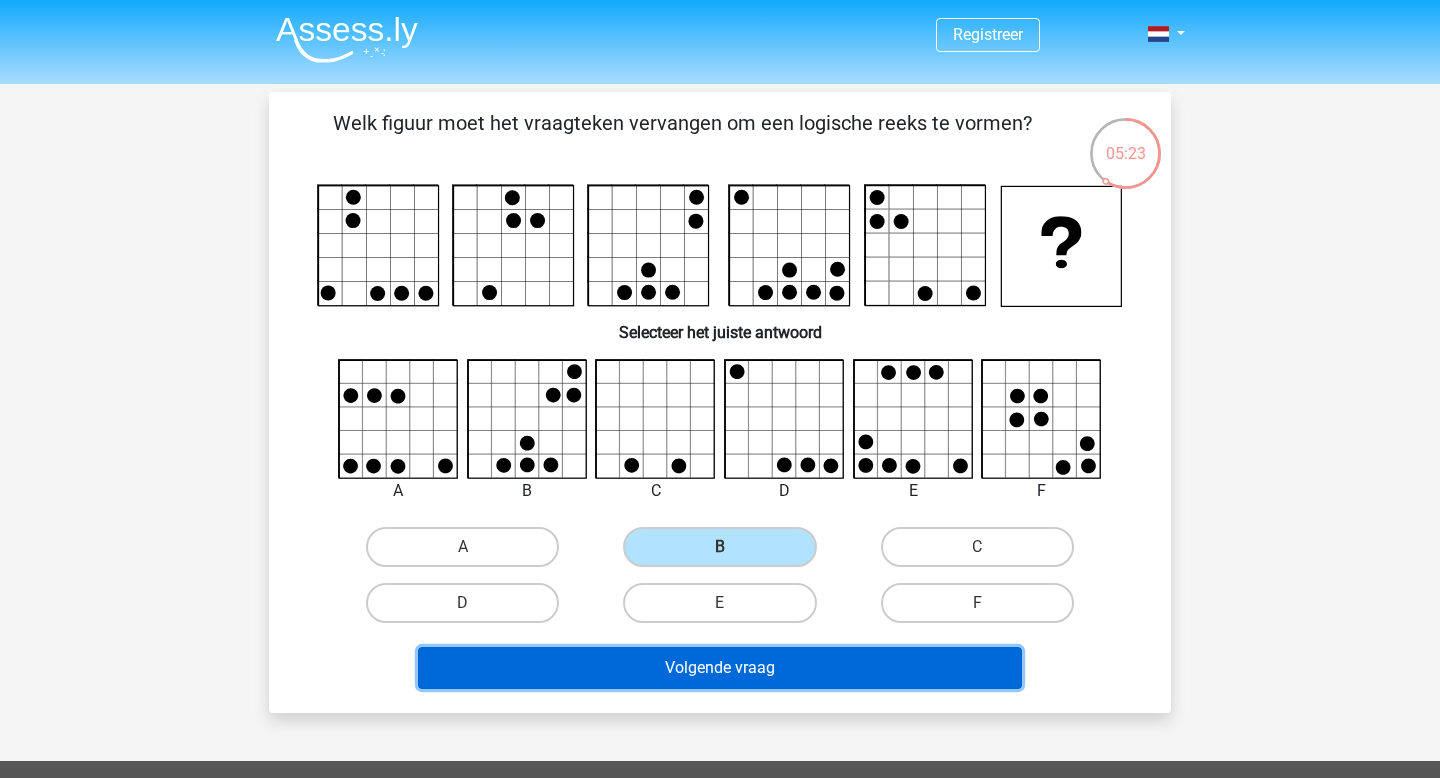 click on "Volgende vraag" at bounding box center [720, 668] 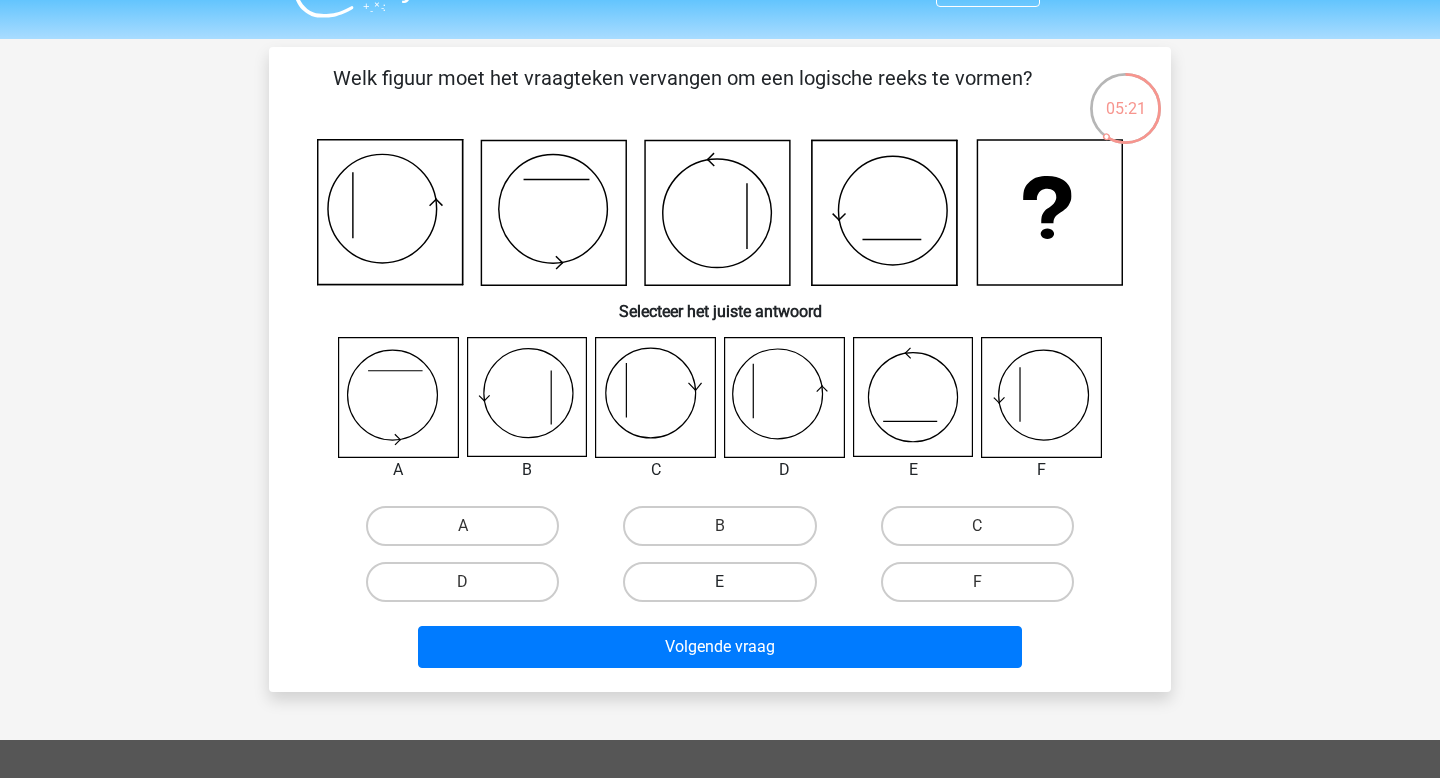 scroll, scrollTop: 0, scrollLeft: 0, axis: both 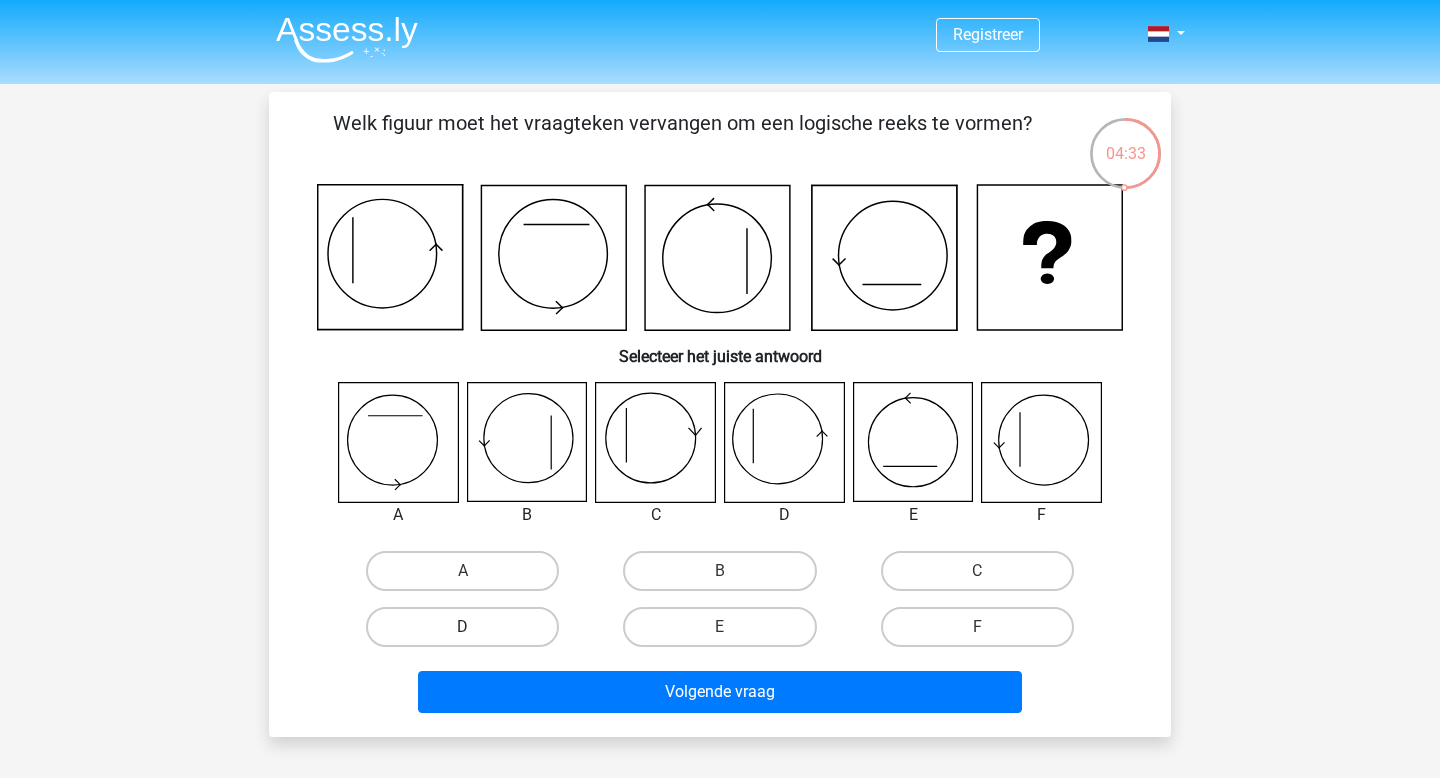 click on "D" at bounding box center [462, 627] 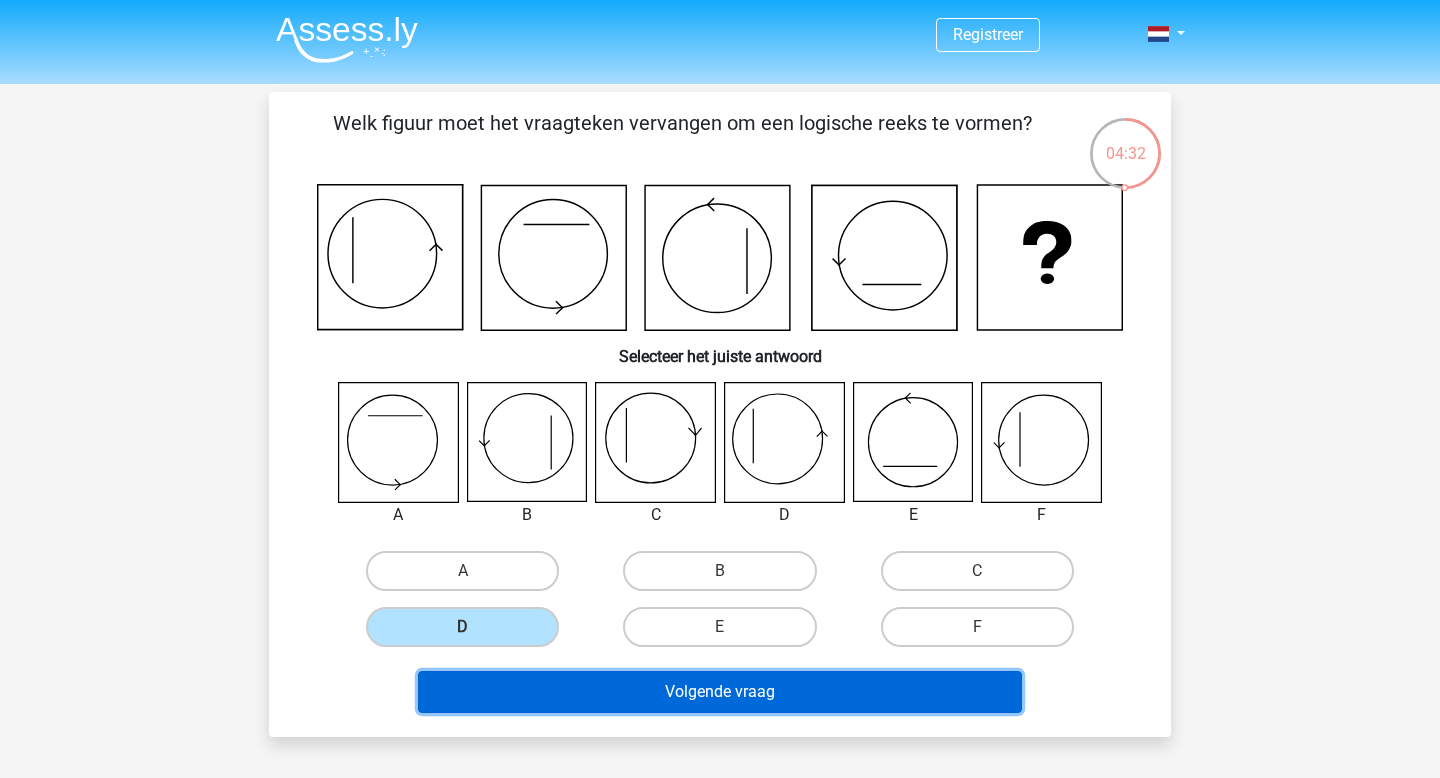 click on "Volgende vraag" at bounding box center [720, 692] 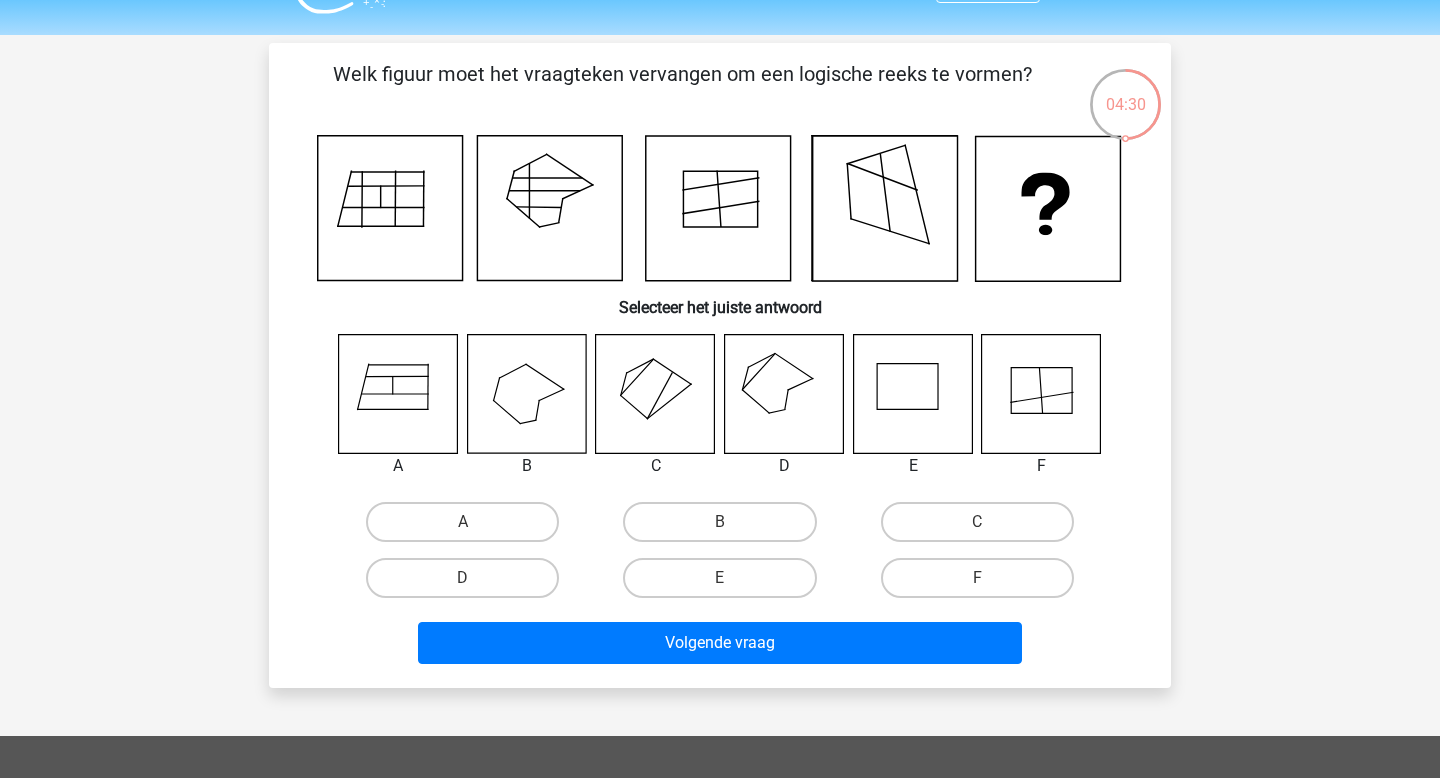 scroll, scrollTop: 0, scrollLeft: 0, axis: both 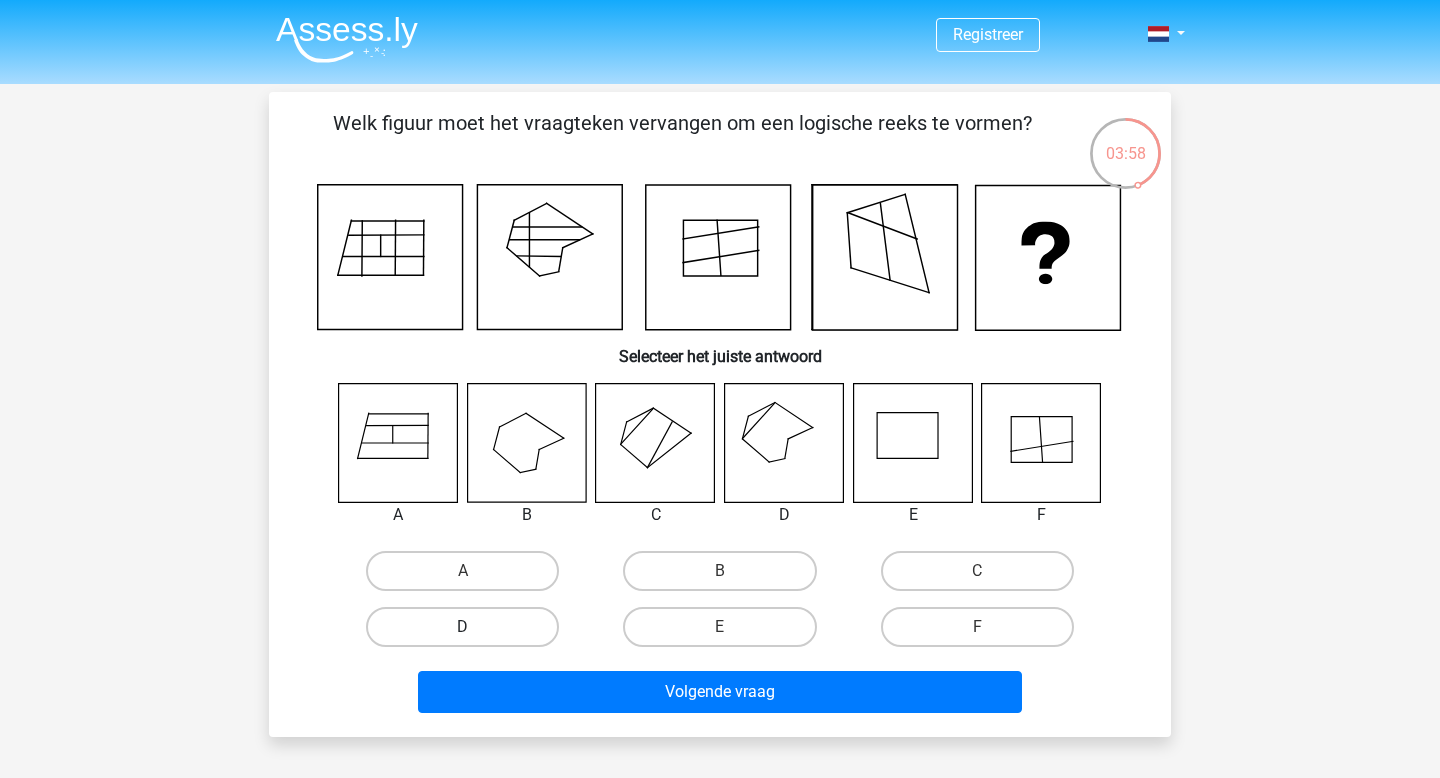 click on "D" at bounding box center (462, 627) 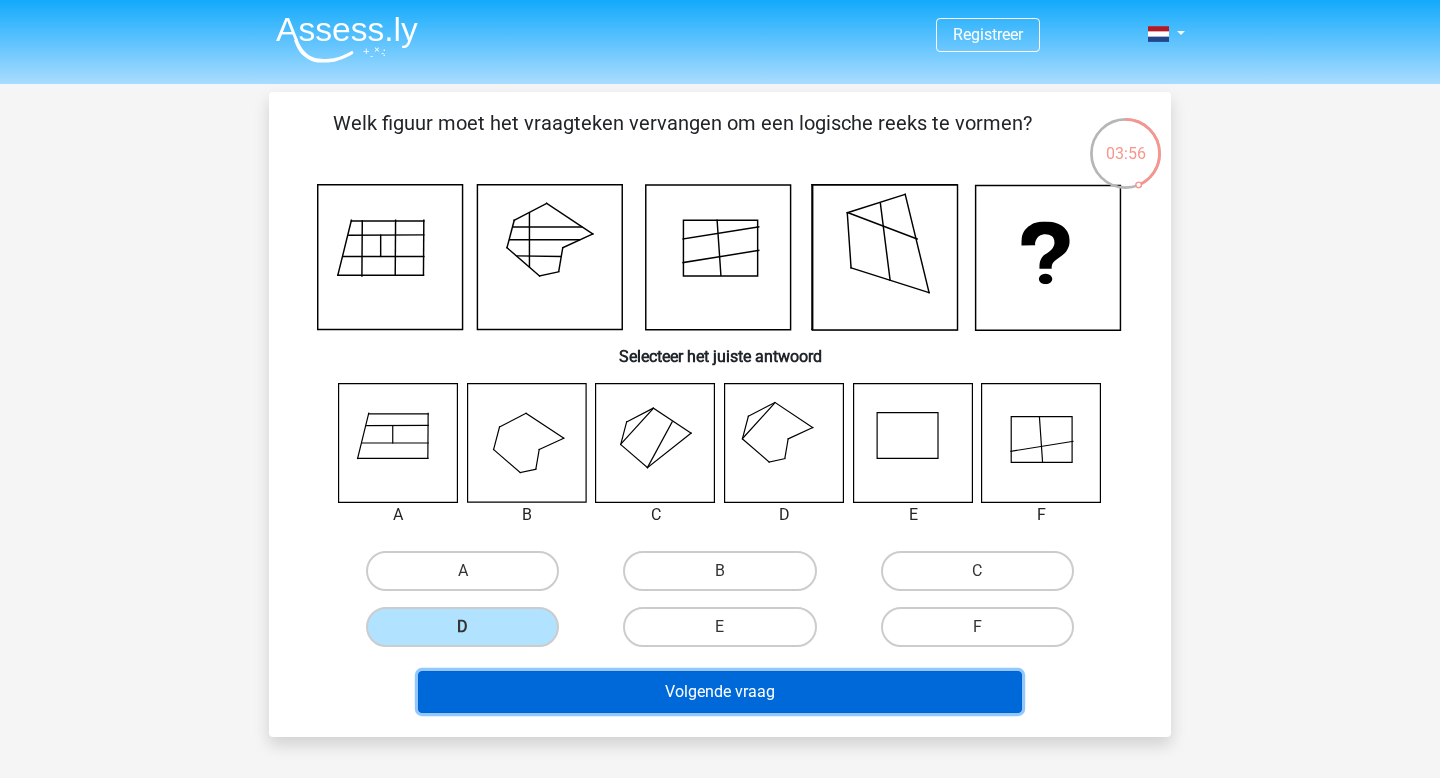click on "Volgende vraag" at bounding box center [720, 692] 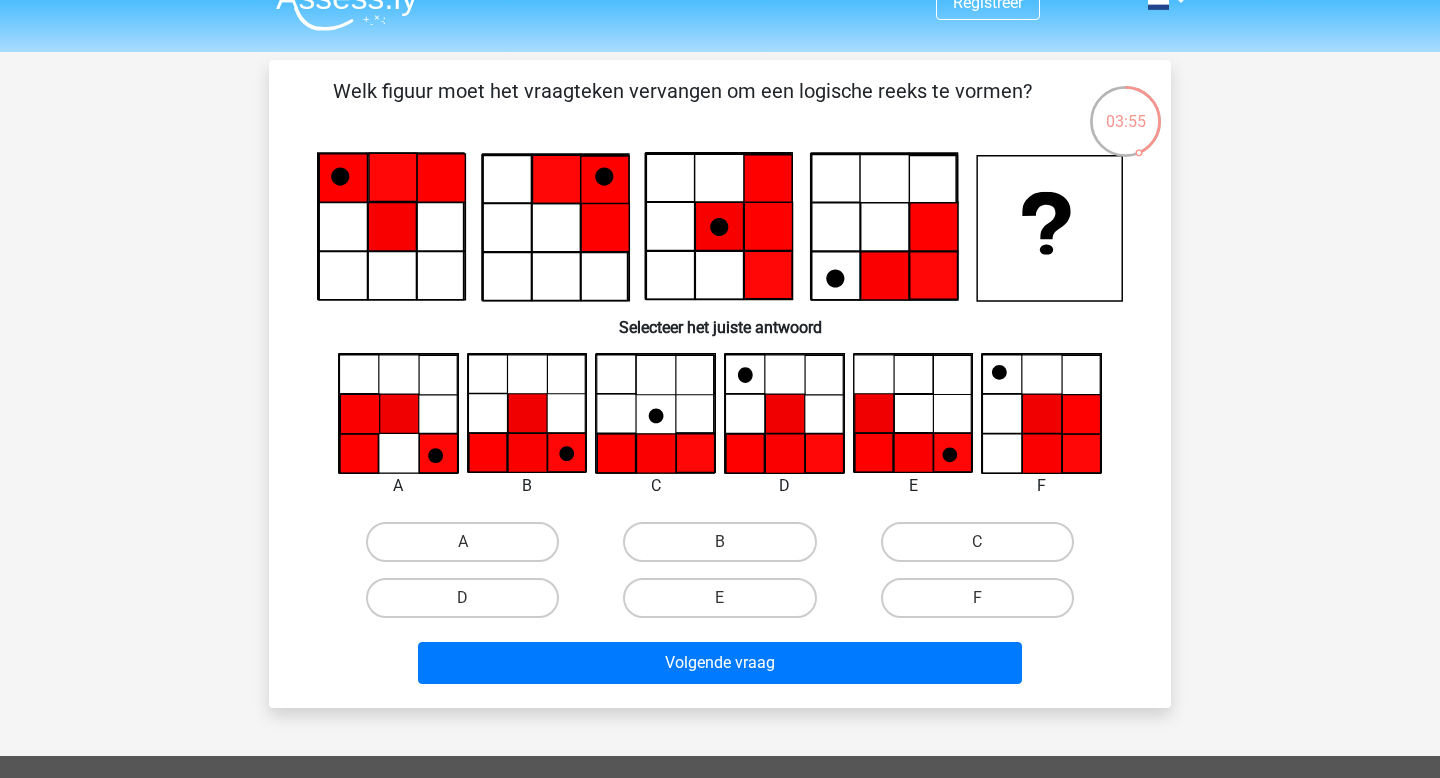 scroll, scrollTop: 0, scrollLeft: 0, axis: both 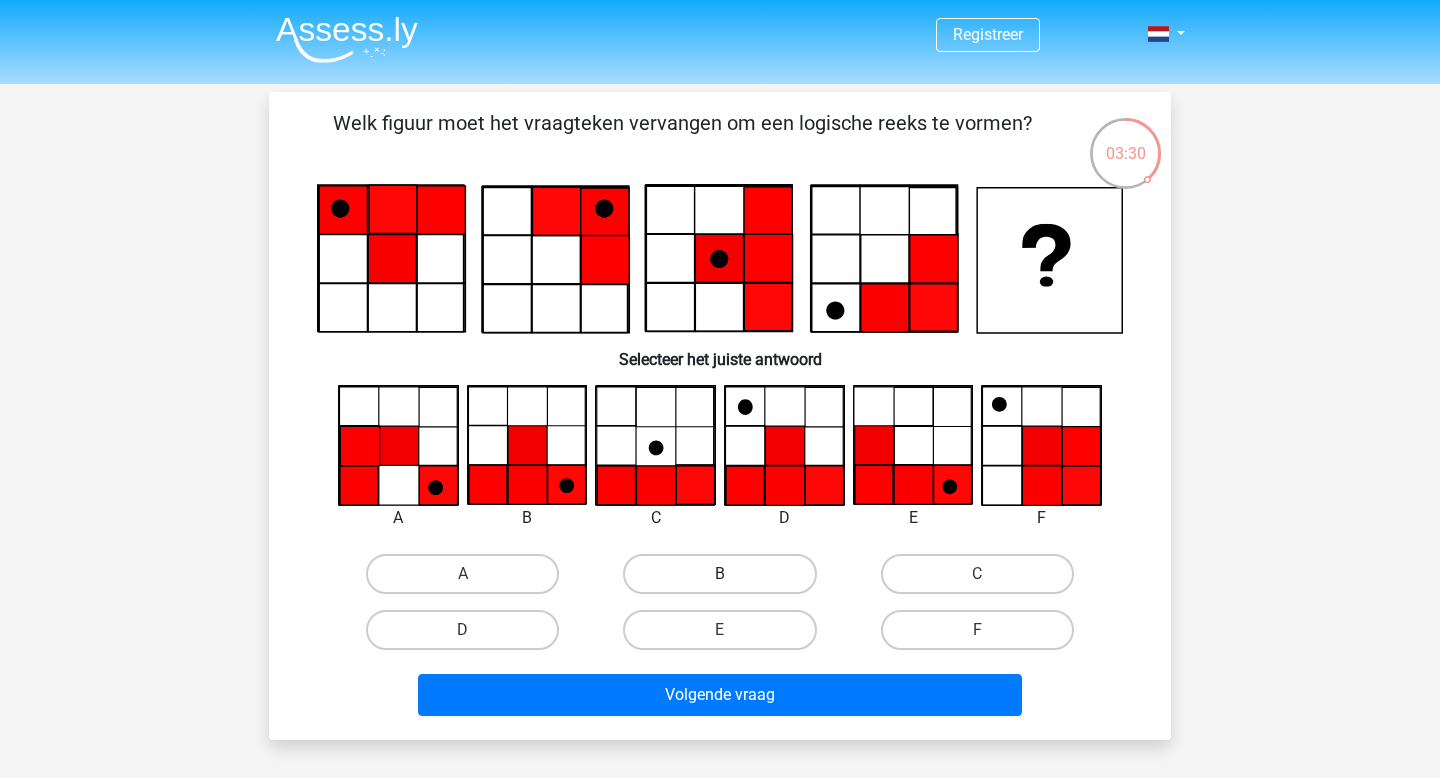 click on "B" at bounding box center [719, 574] 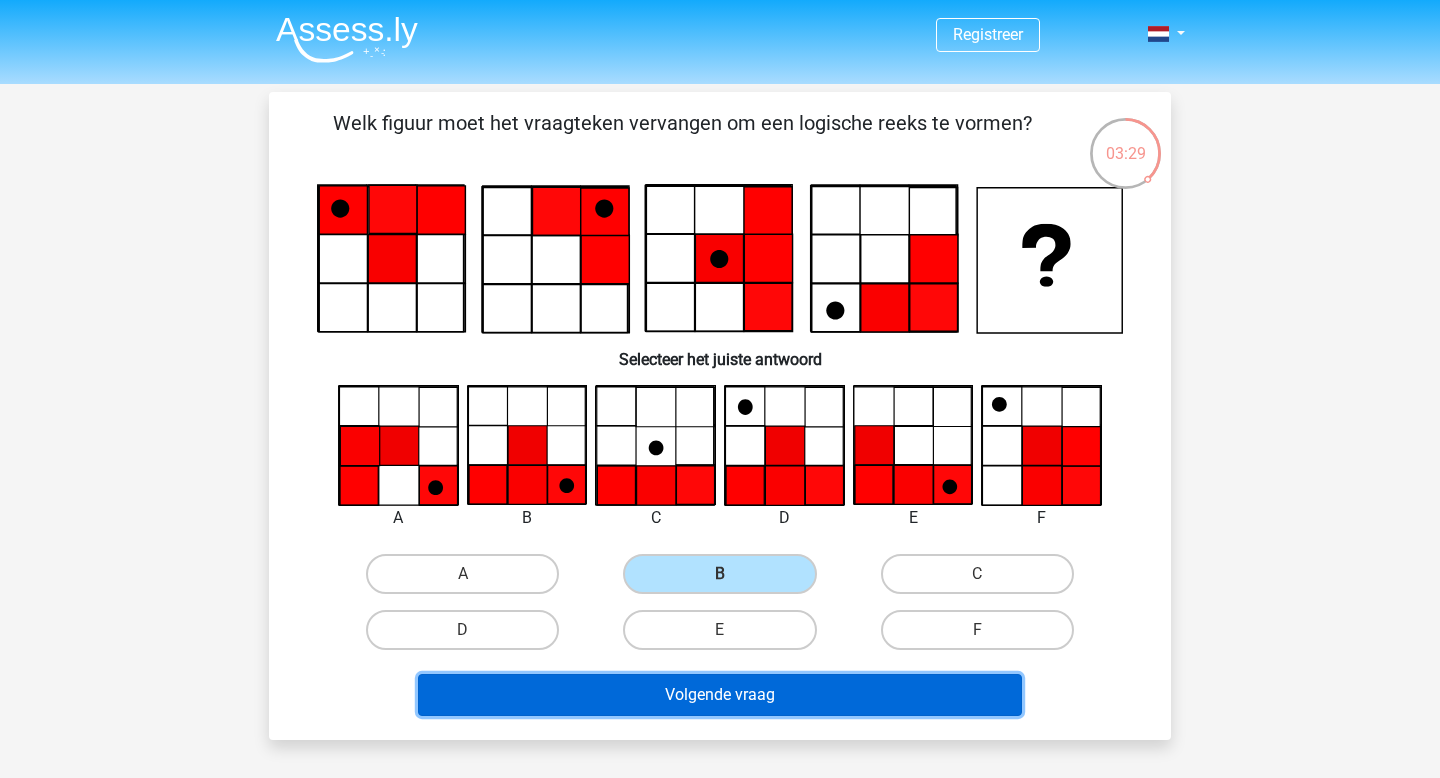 click on "Volgende vraag" at bounding box center [720, 695] 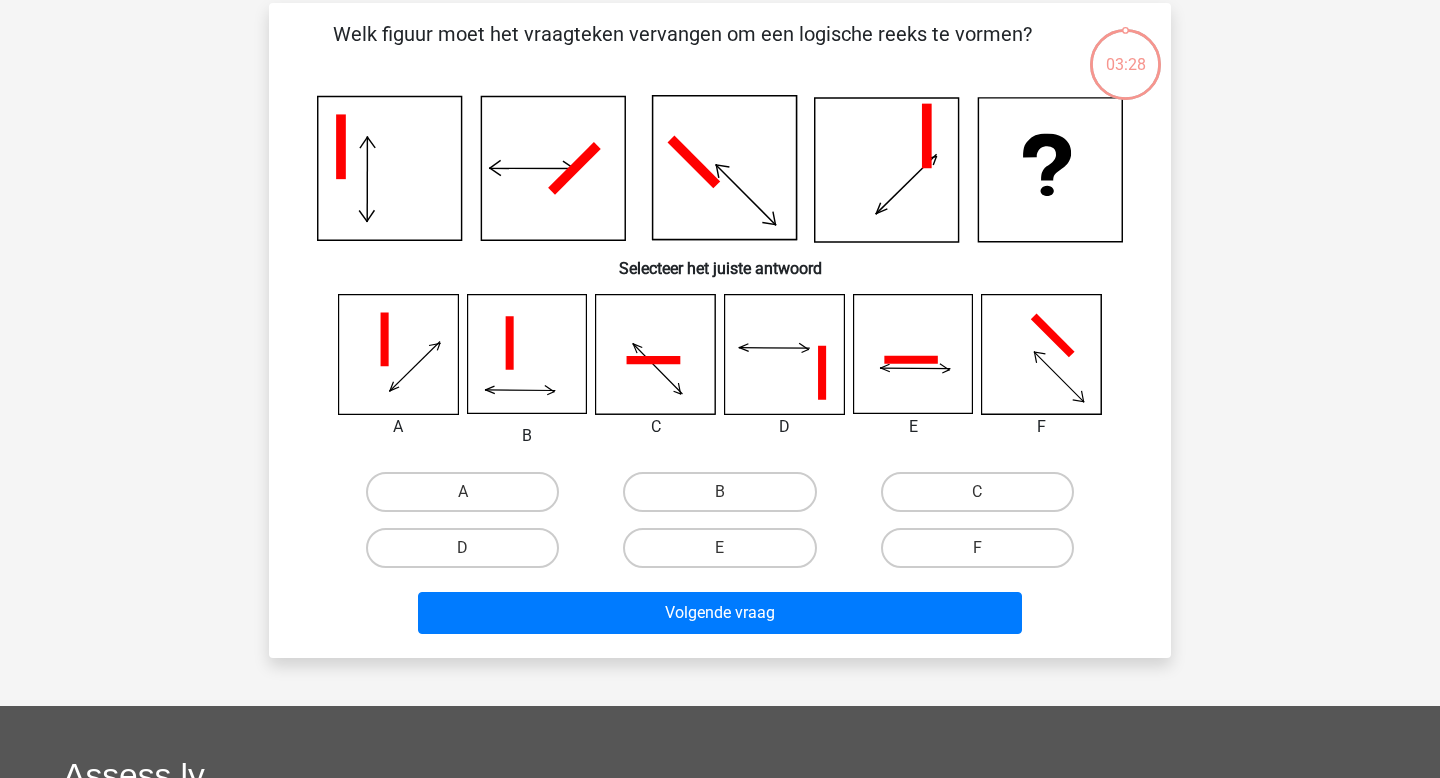 scroll, scrollTop: 92, scrollLeft: 0, axis: vertical 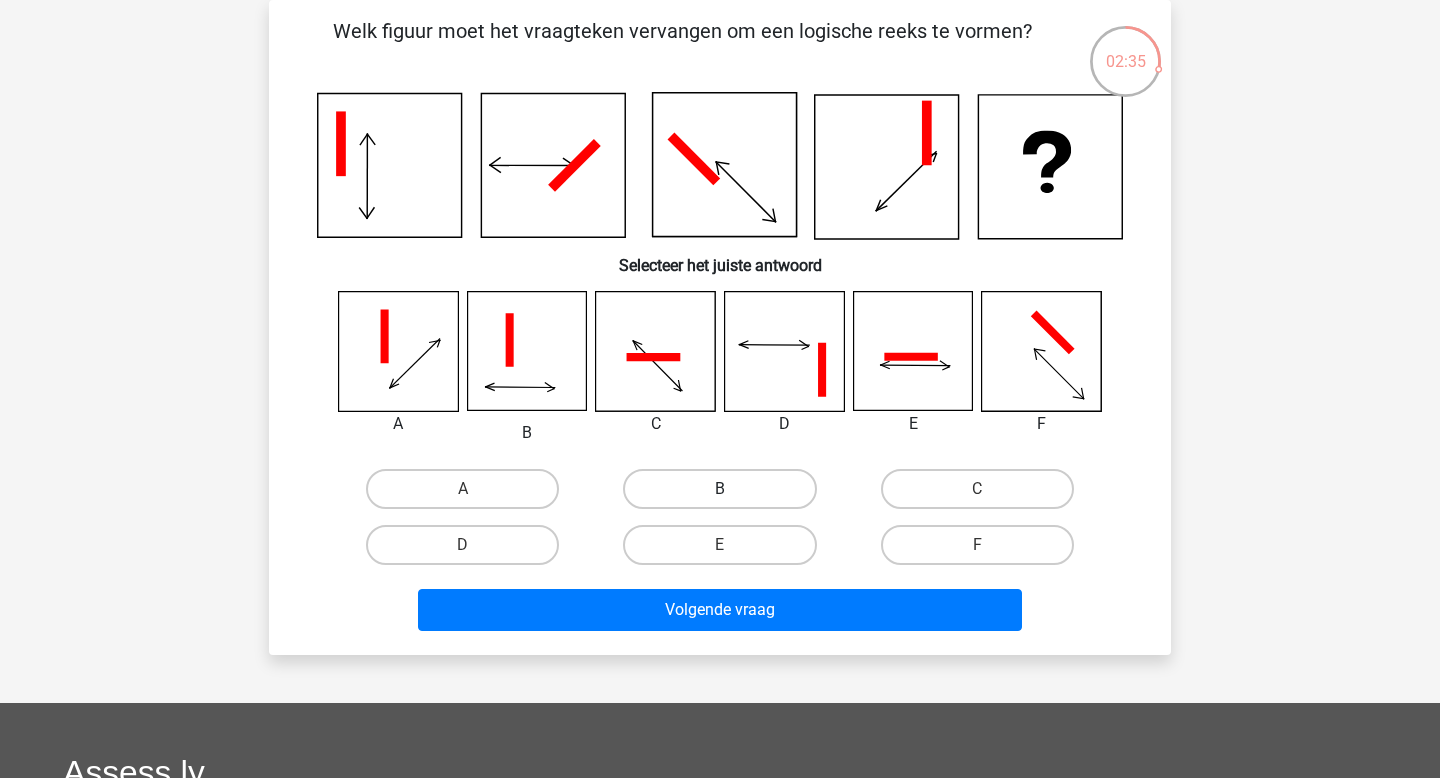 click on "B" at bounding box center [719, 489] 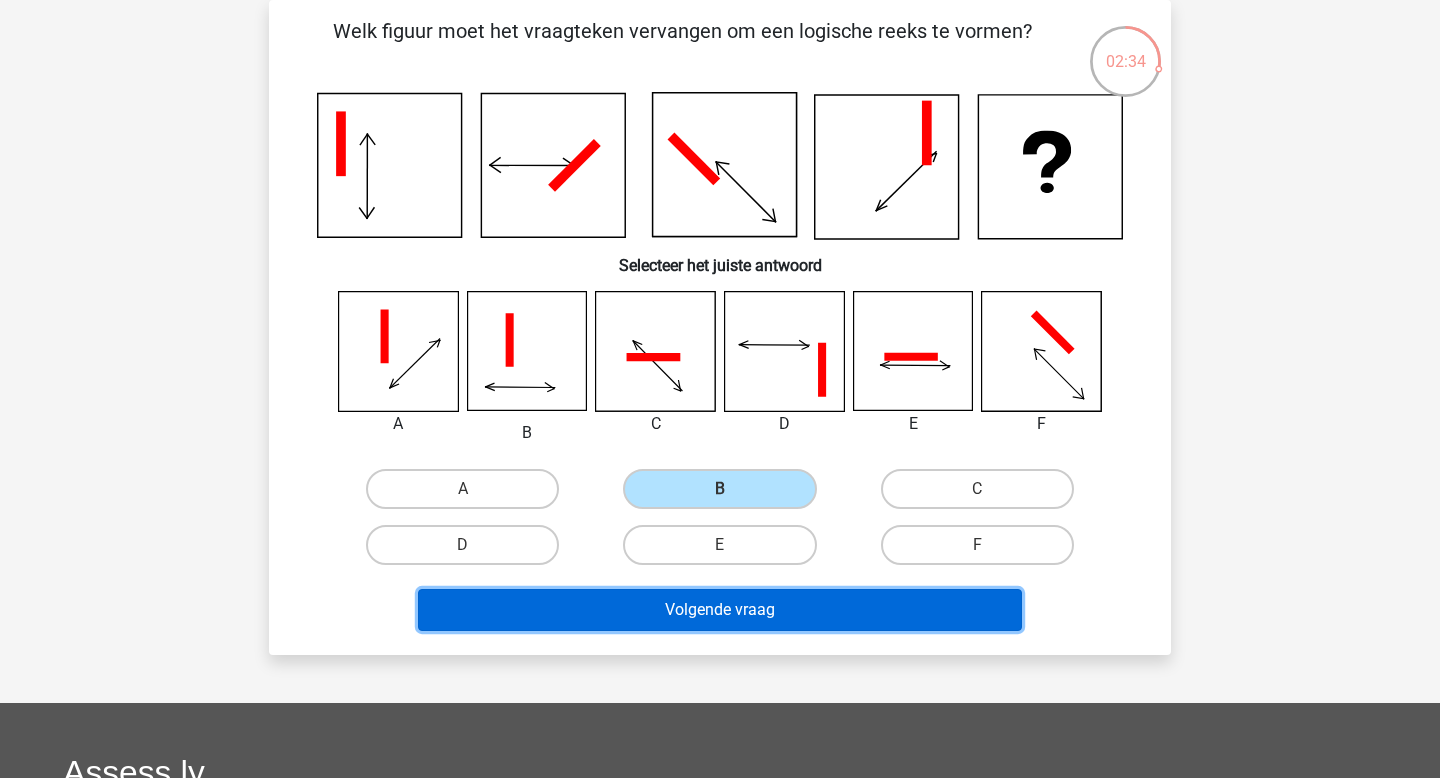 click on "Volgende vraag" at bounding box center (720, 610) 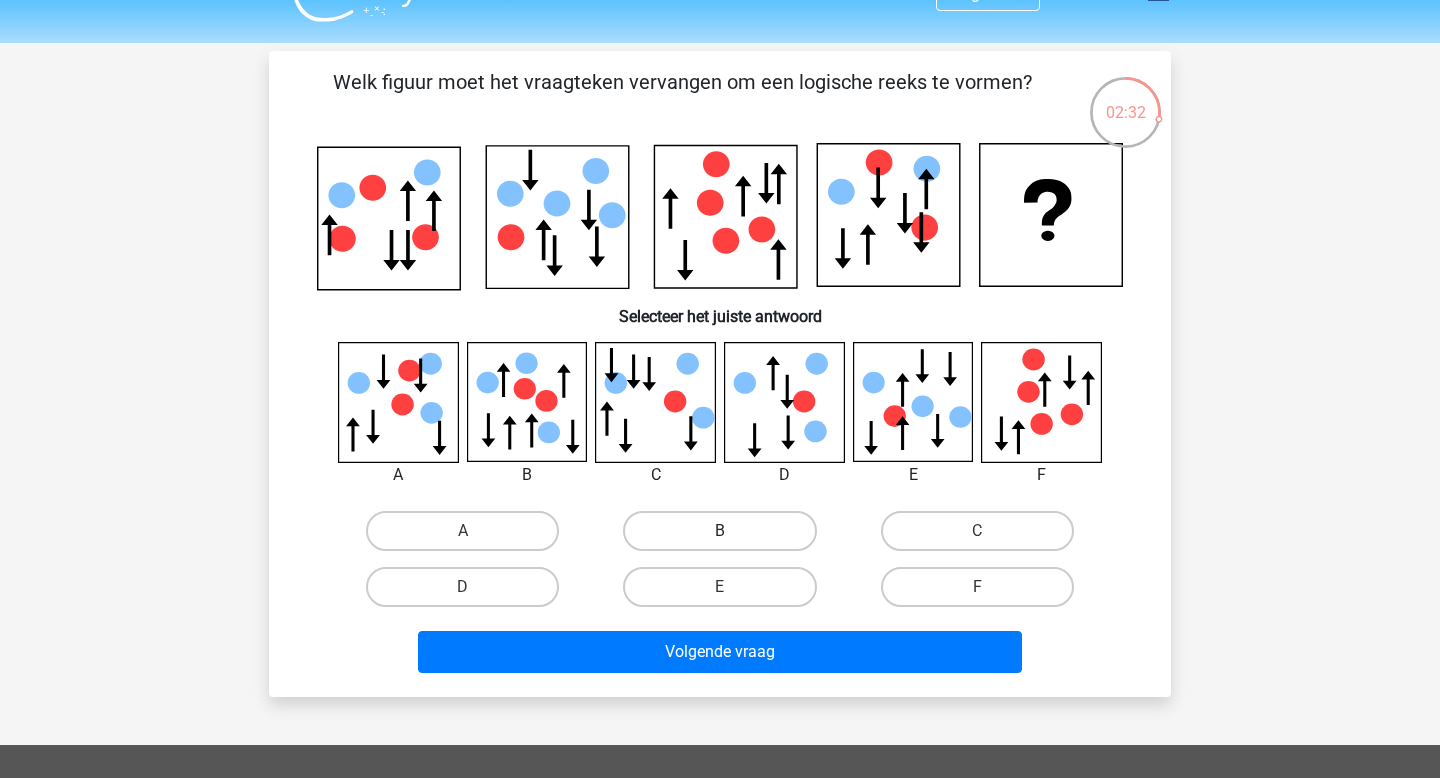 scroll, scrollTop: 0, scrollLeft: 0, axis: both 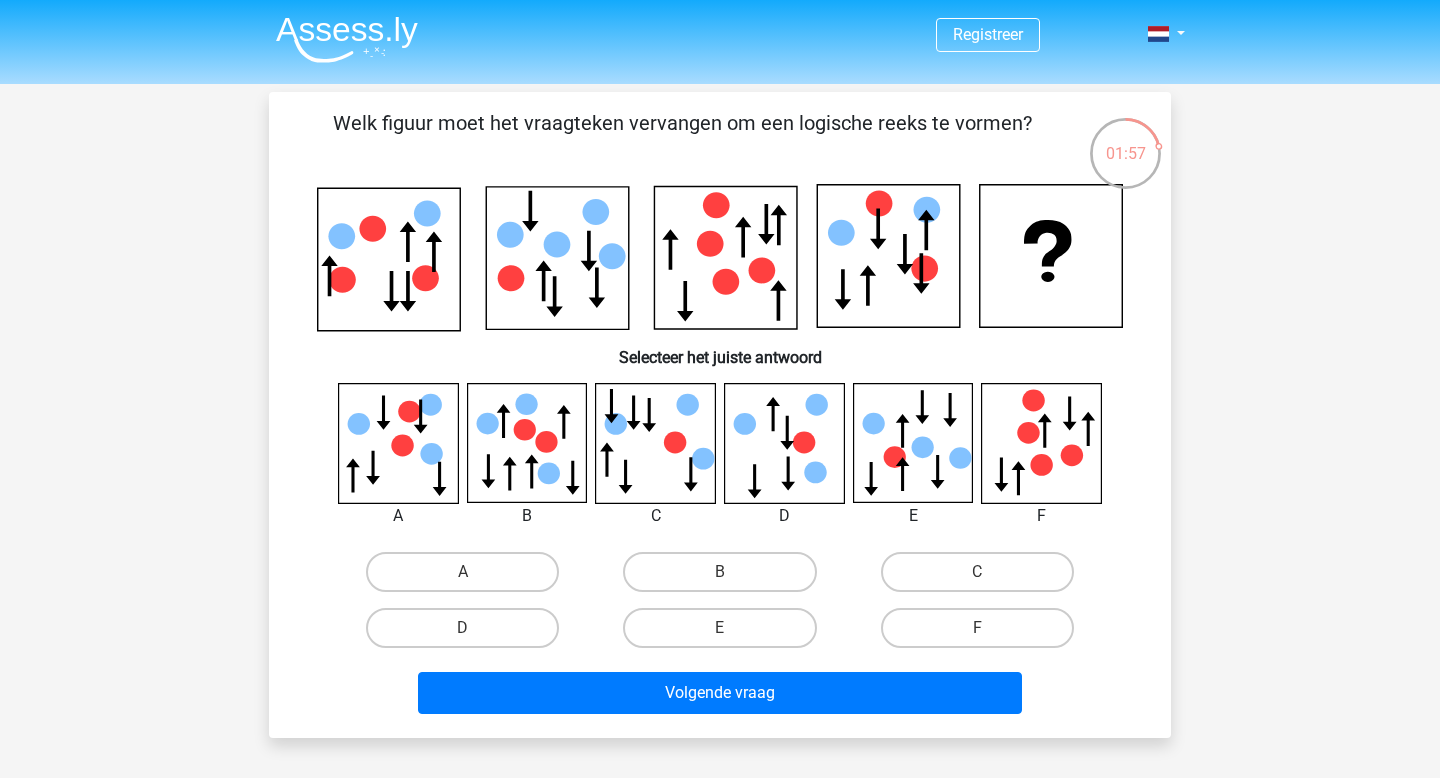 click 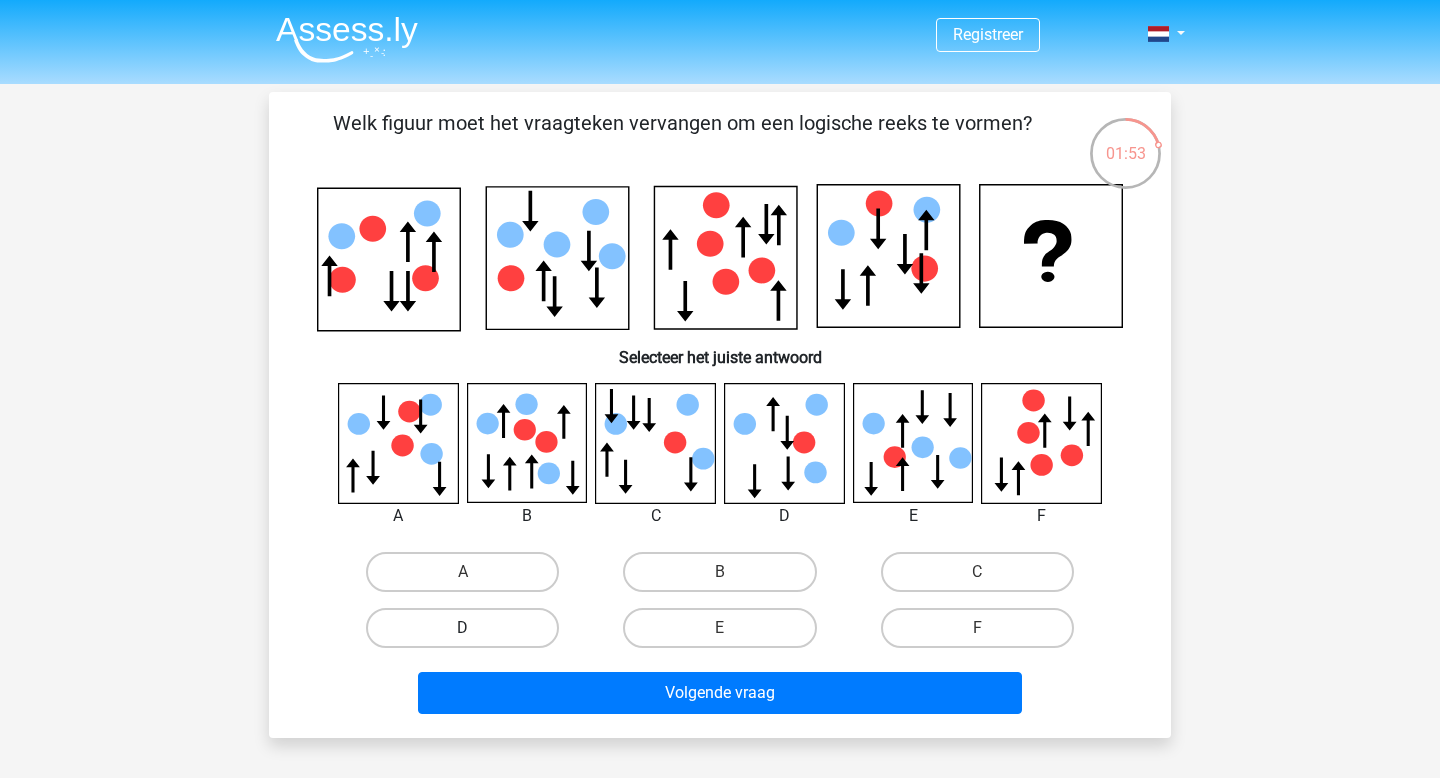 click on "D" at bounding box center [462, 628] 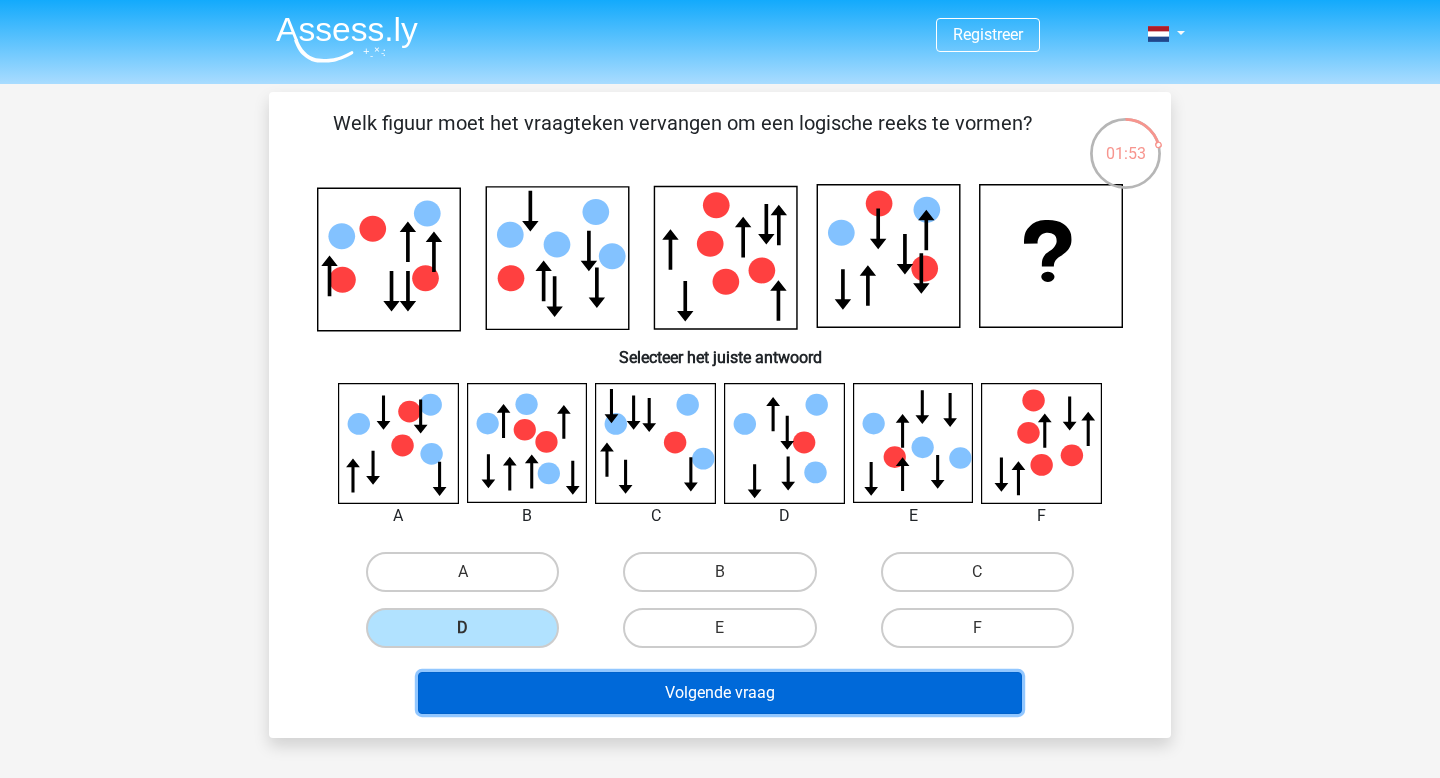 click on "Volgende vraag" at bounding box center [720, 693] 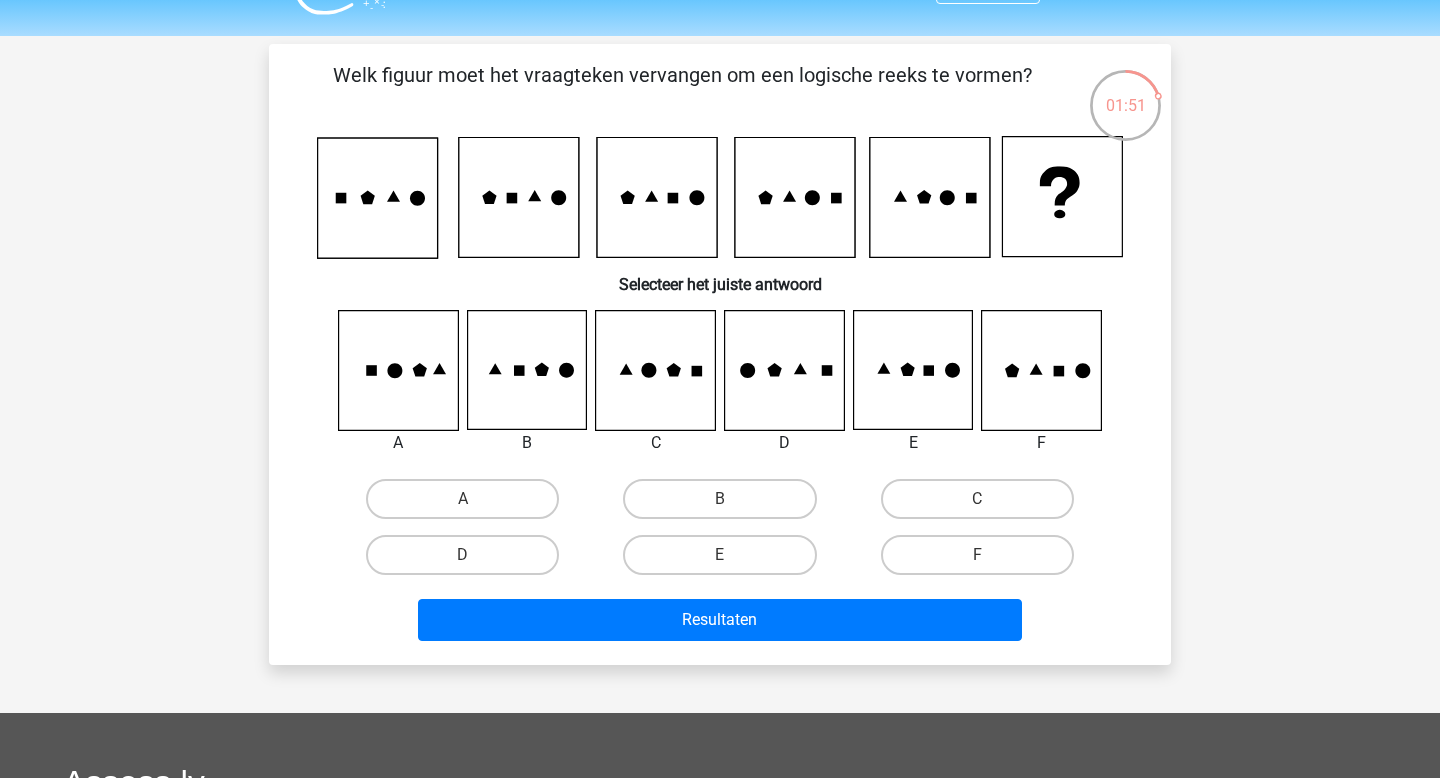 scroll, scrollTop: 0, scrollLeft: 0, axis: both 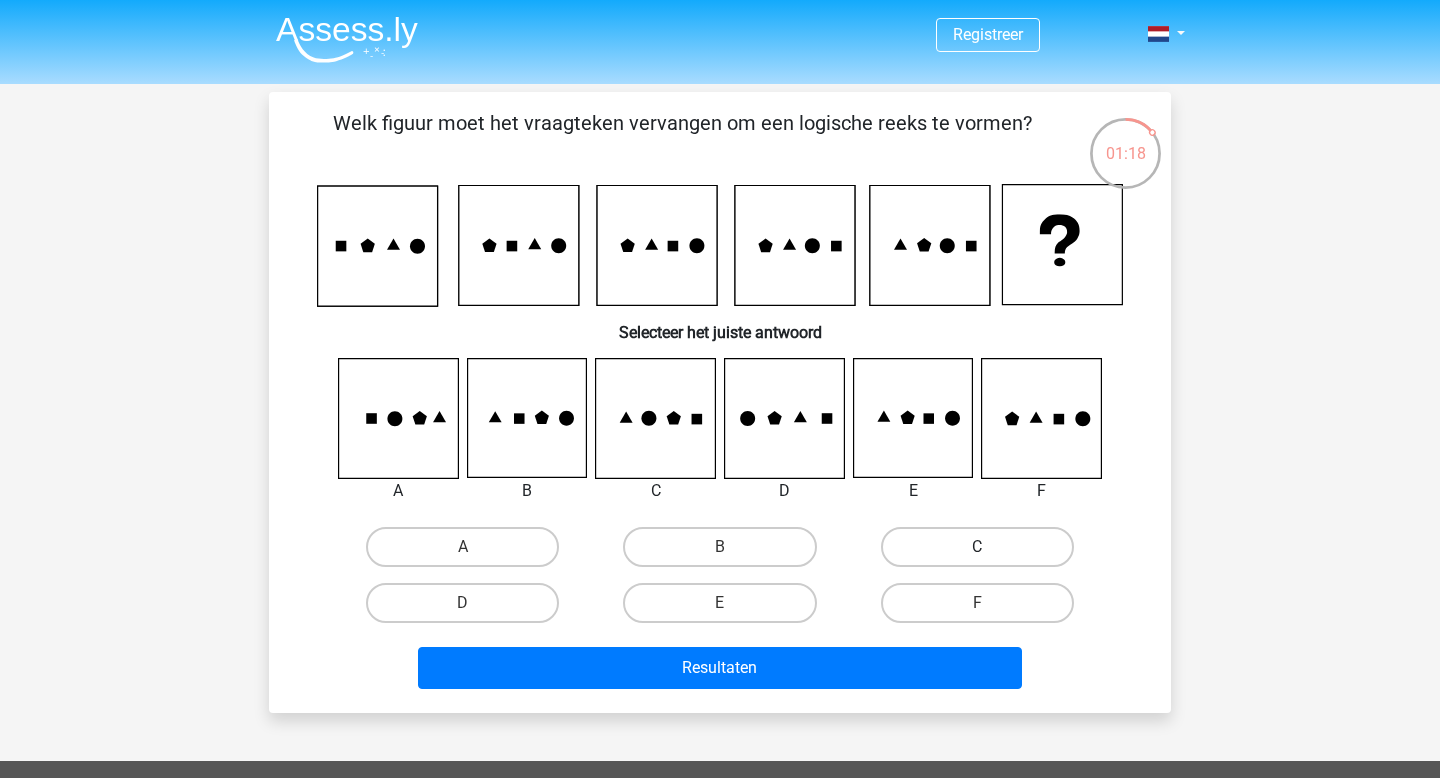 click on "C" at bounding box center (977, 547) 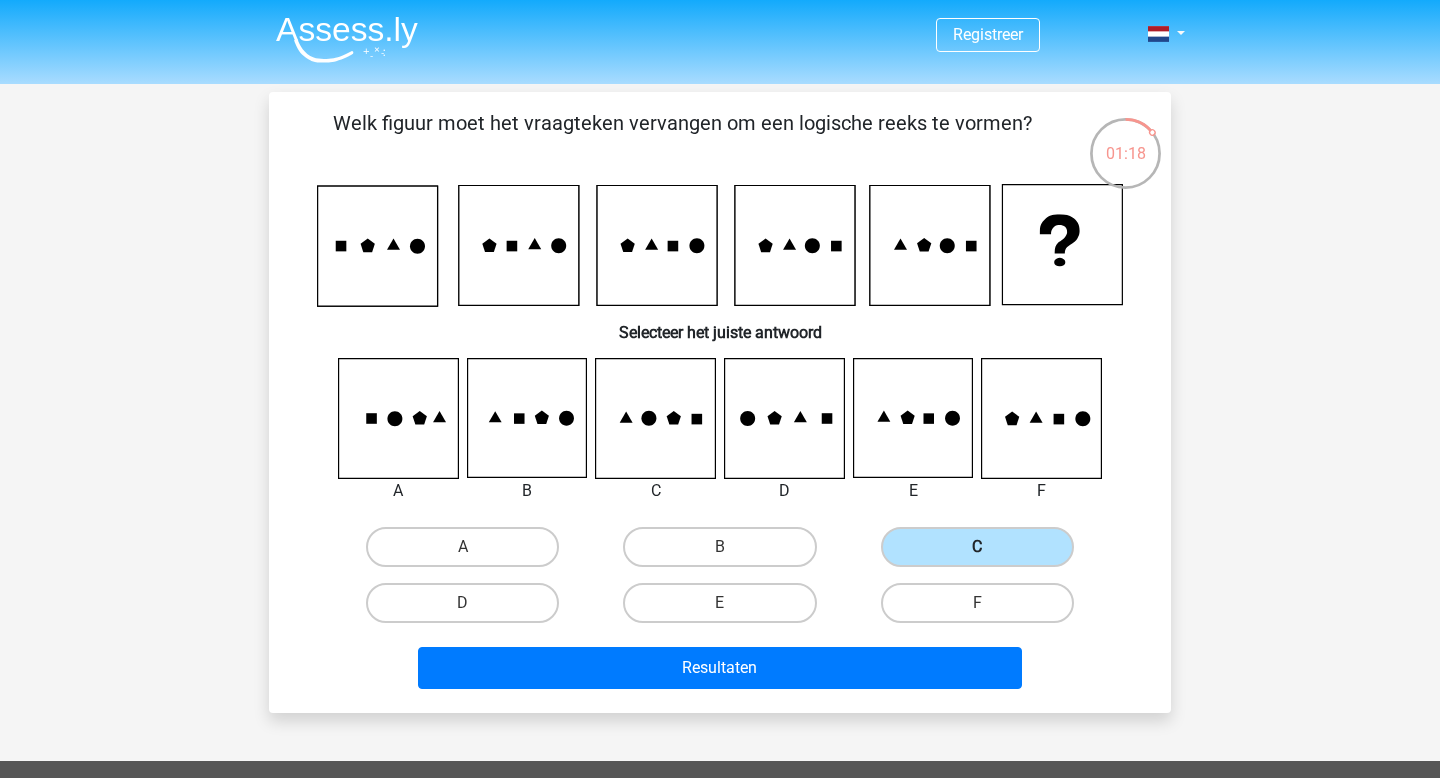 click on "C" at bounding box center [977, 547] 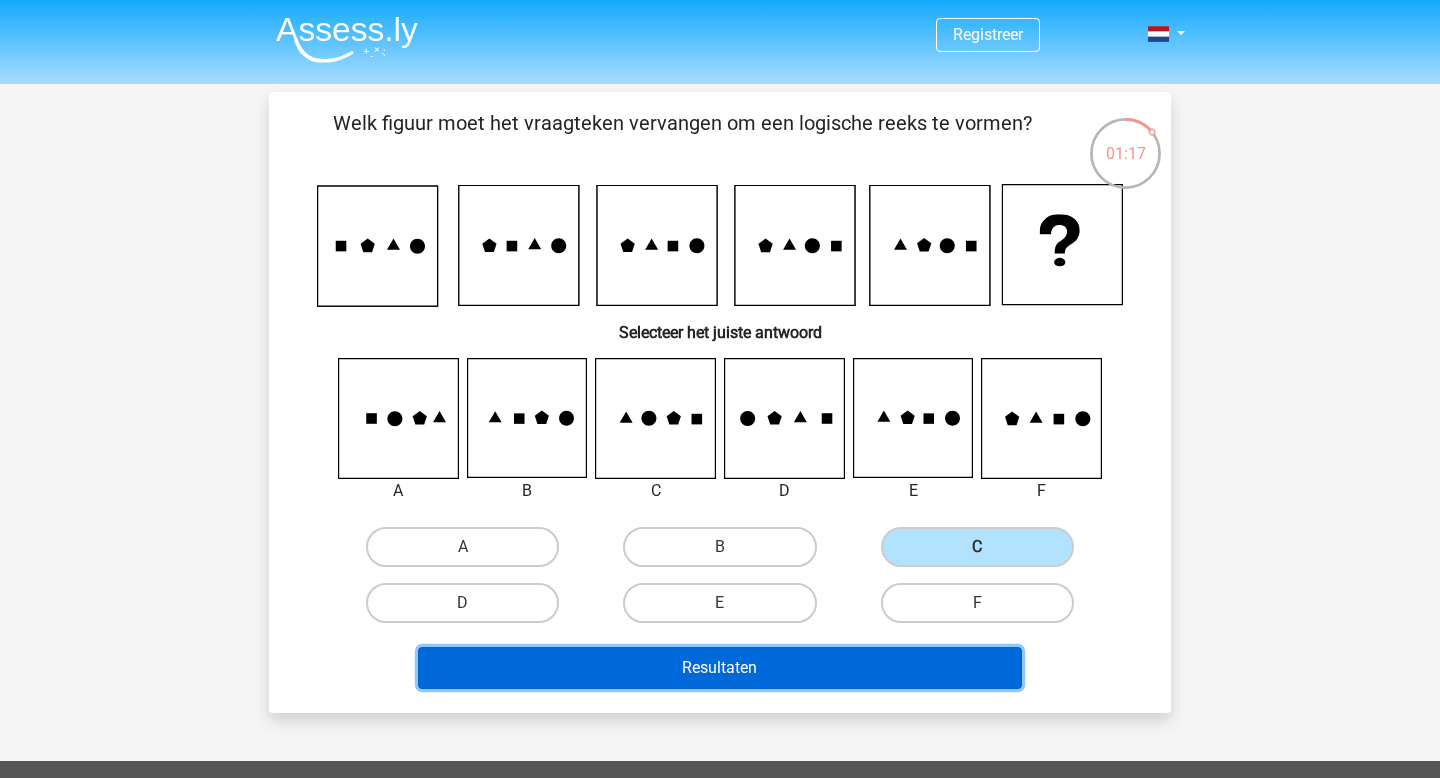 click on "Resultaten" at bounding box center (720, 668) 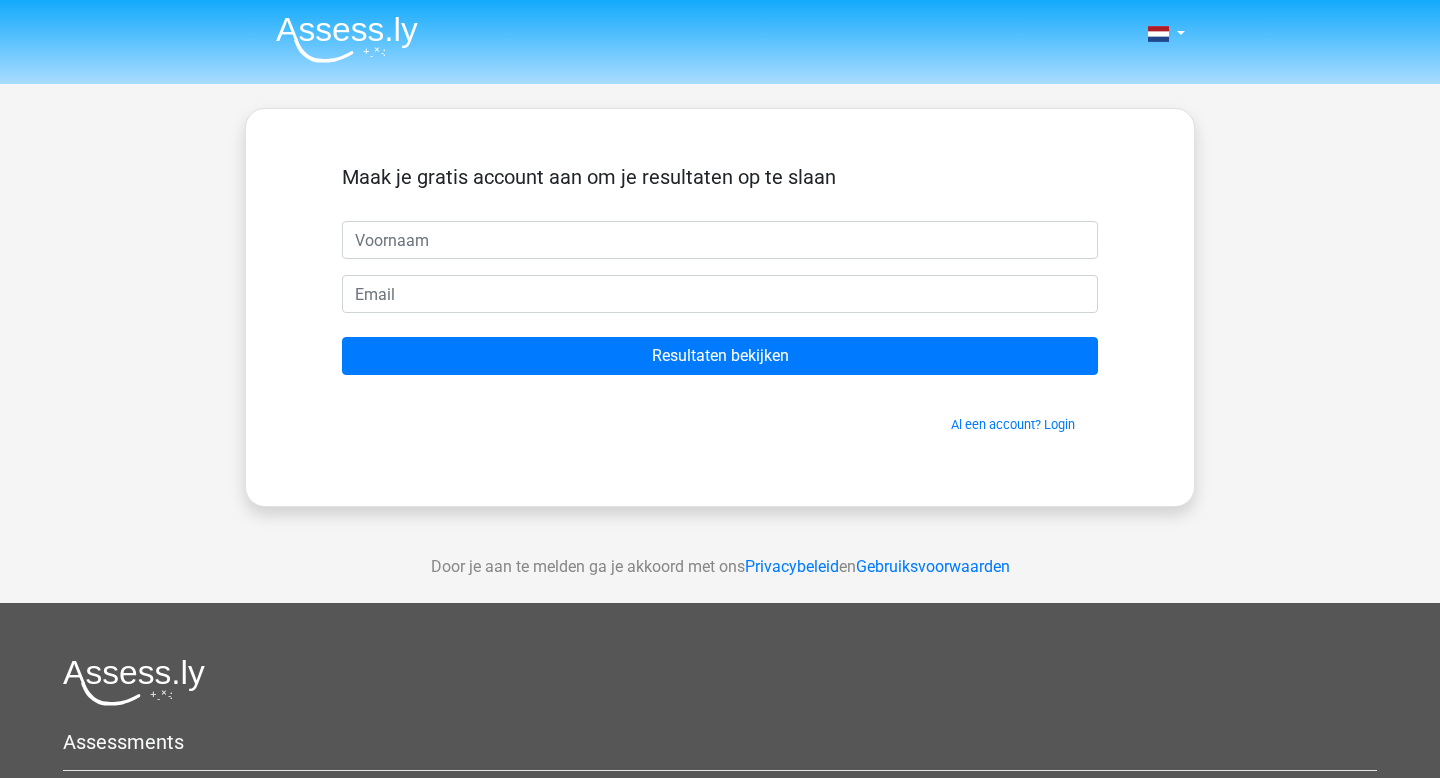 scroll, scrollTop: 0, scrollLeft: 0, axis: both 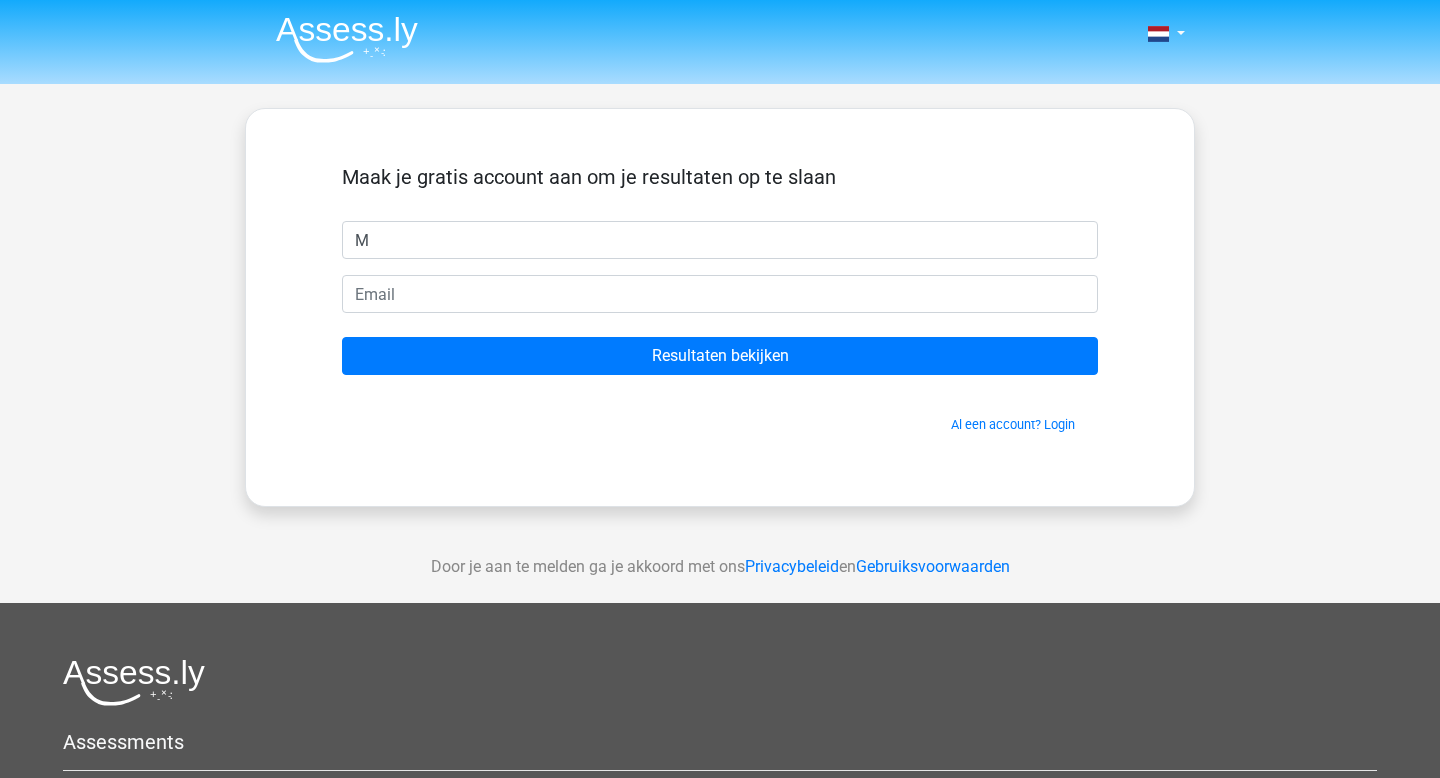 type on "M" 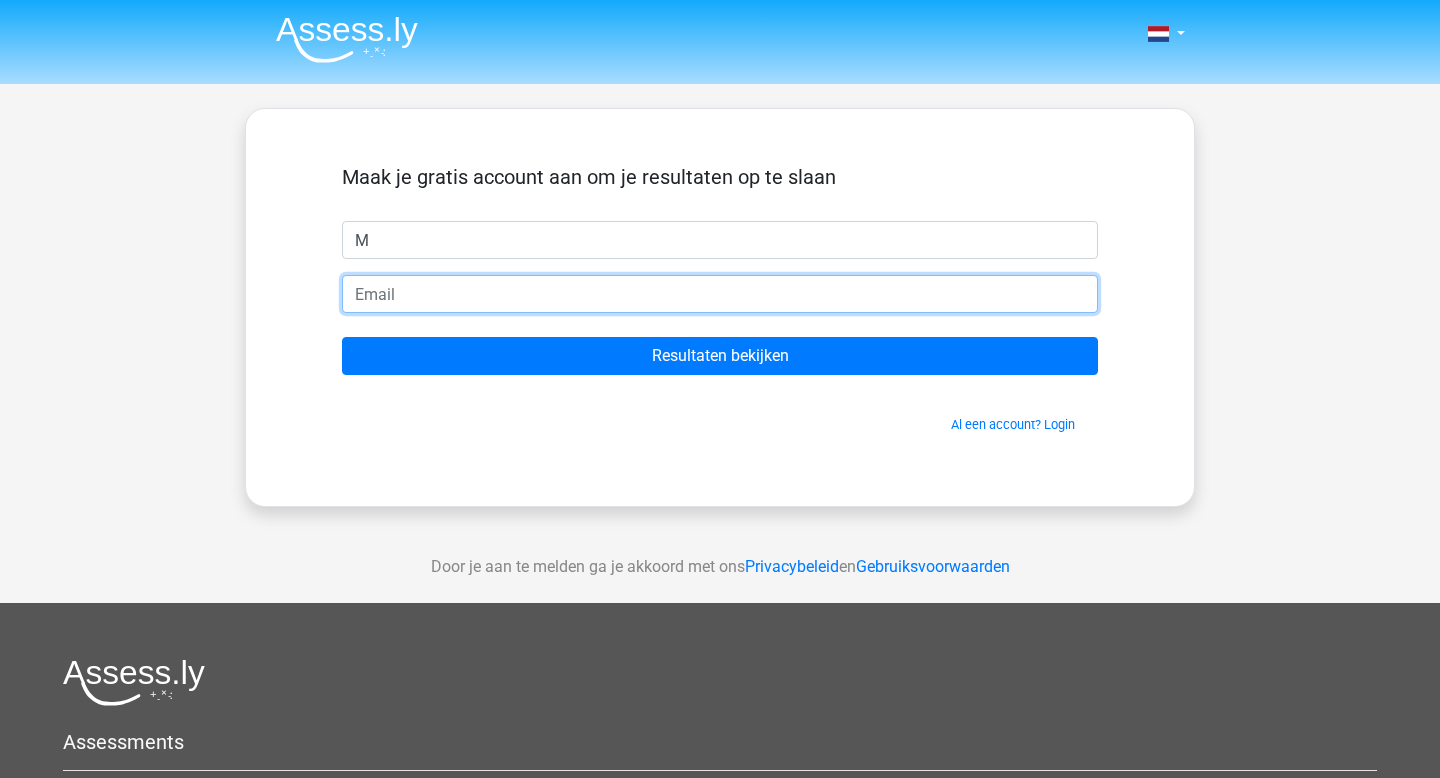 click at bounding box center [720, 294] 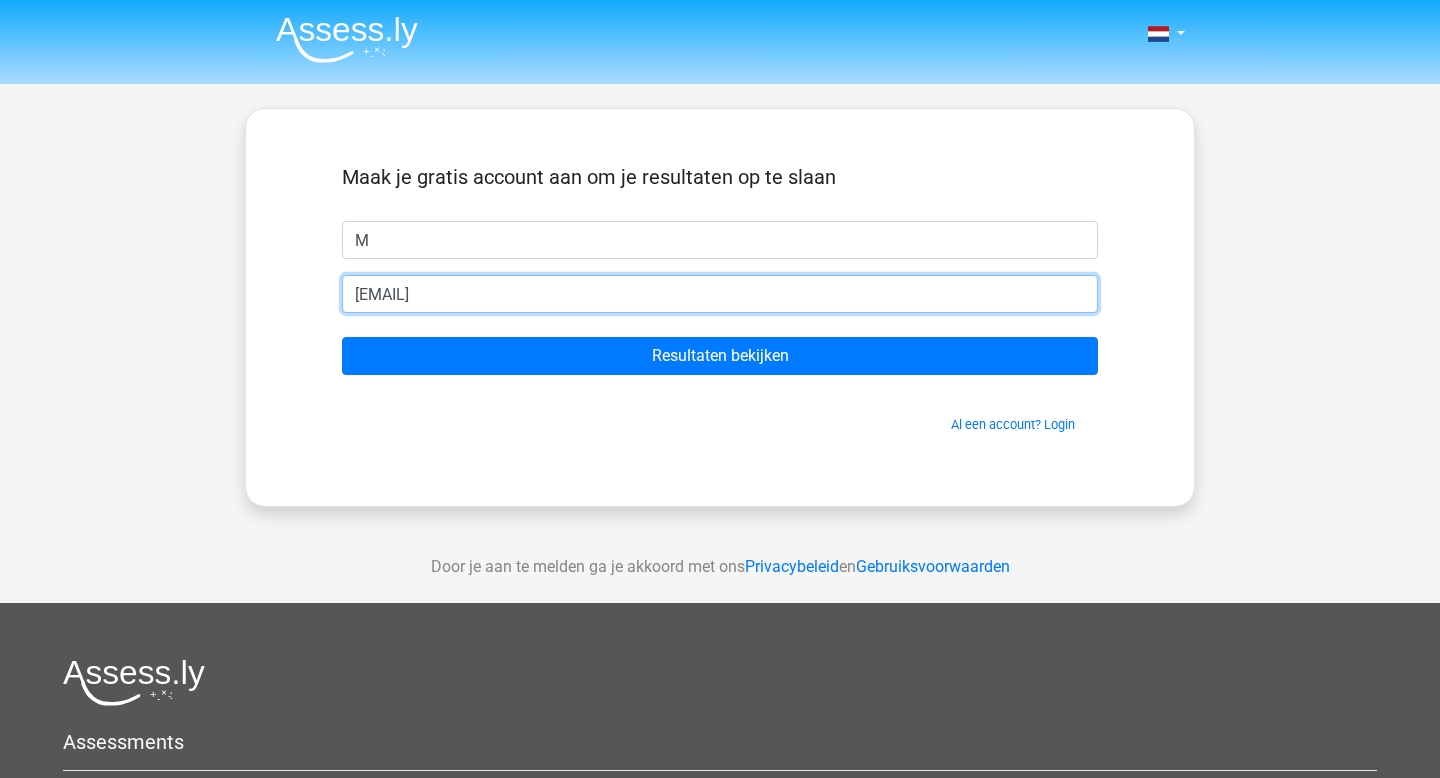 type on "[EMAIL]" 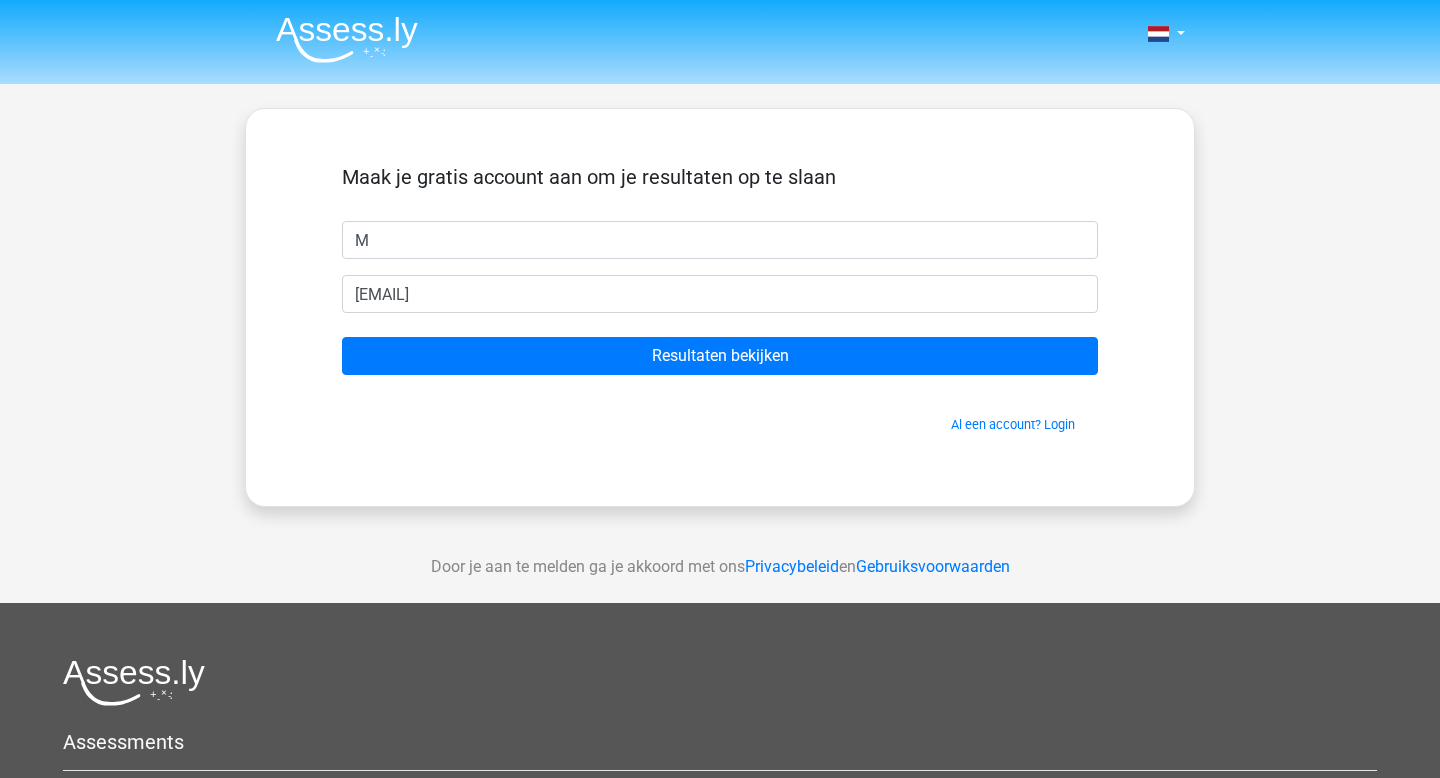 click on "Maak je gratis account aan om je resultaten op te slaan
M
[EMAIL]
Resultaten bekijken
Al een account? Login" at bounding box center (720, 299) 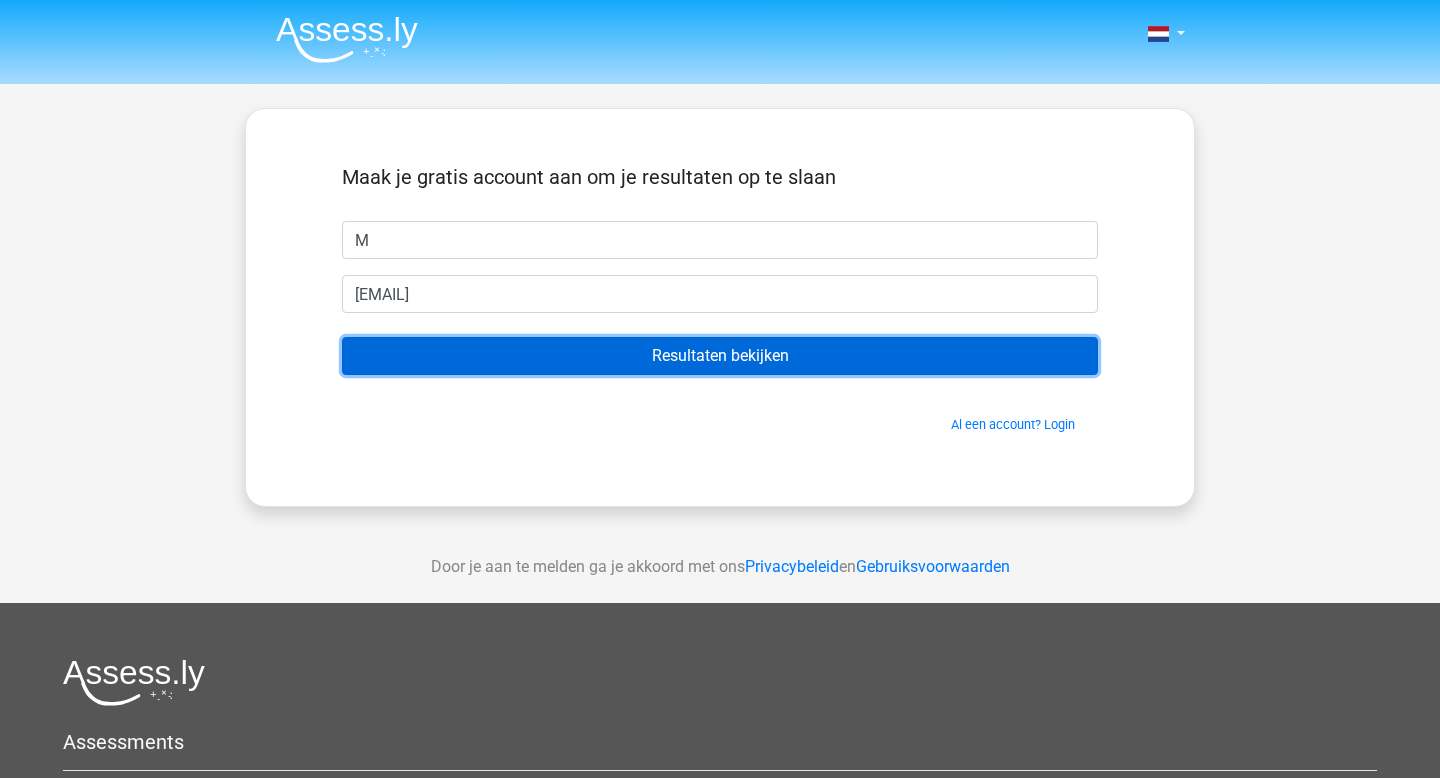 click on "Resultaten bekijken" at bounding box center [720, 356] 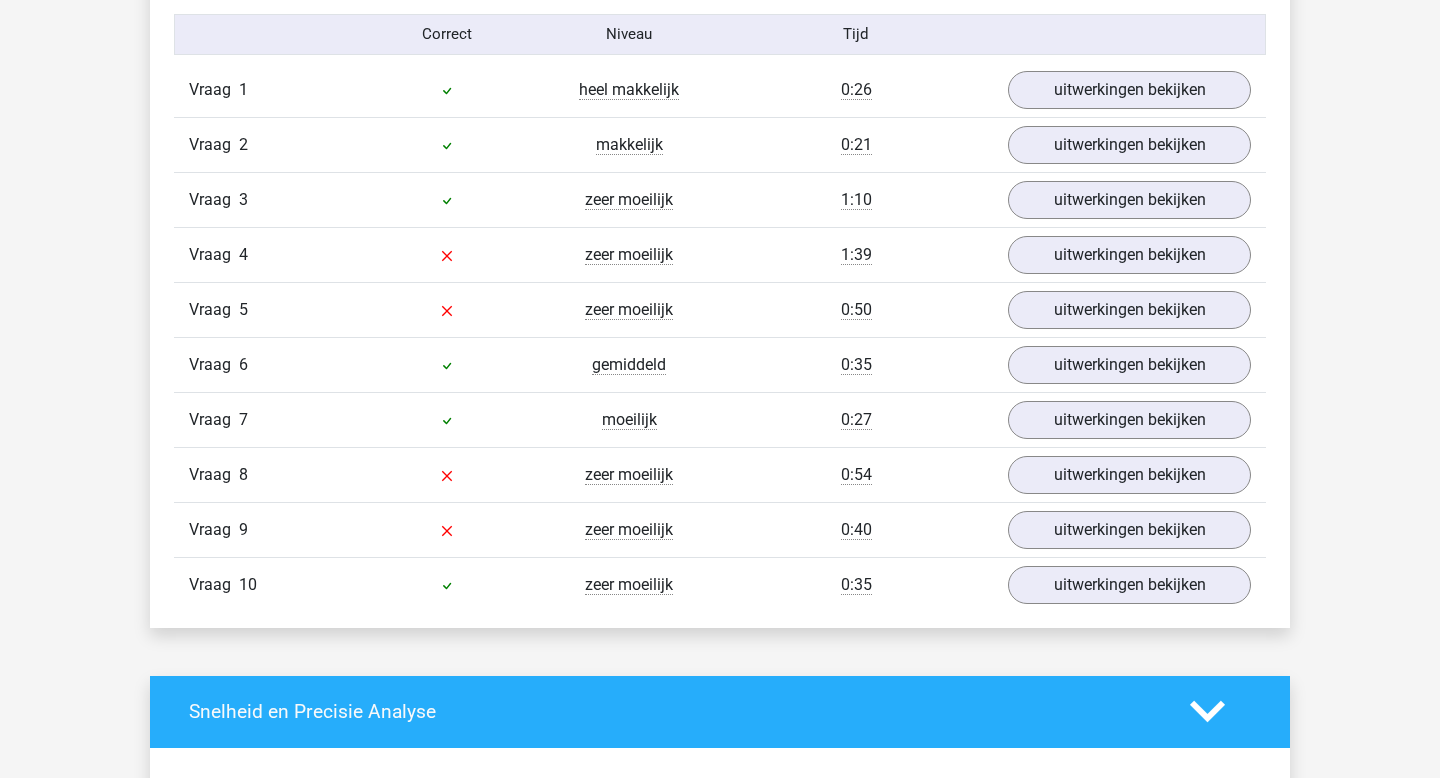 scroll, scrollTop: 1617, scrollLeft: 0, axis: vertical 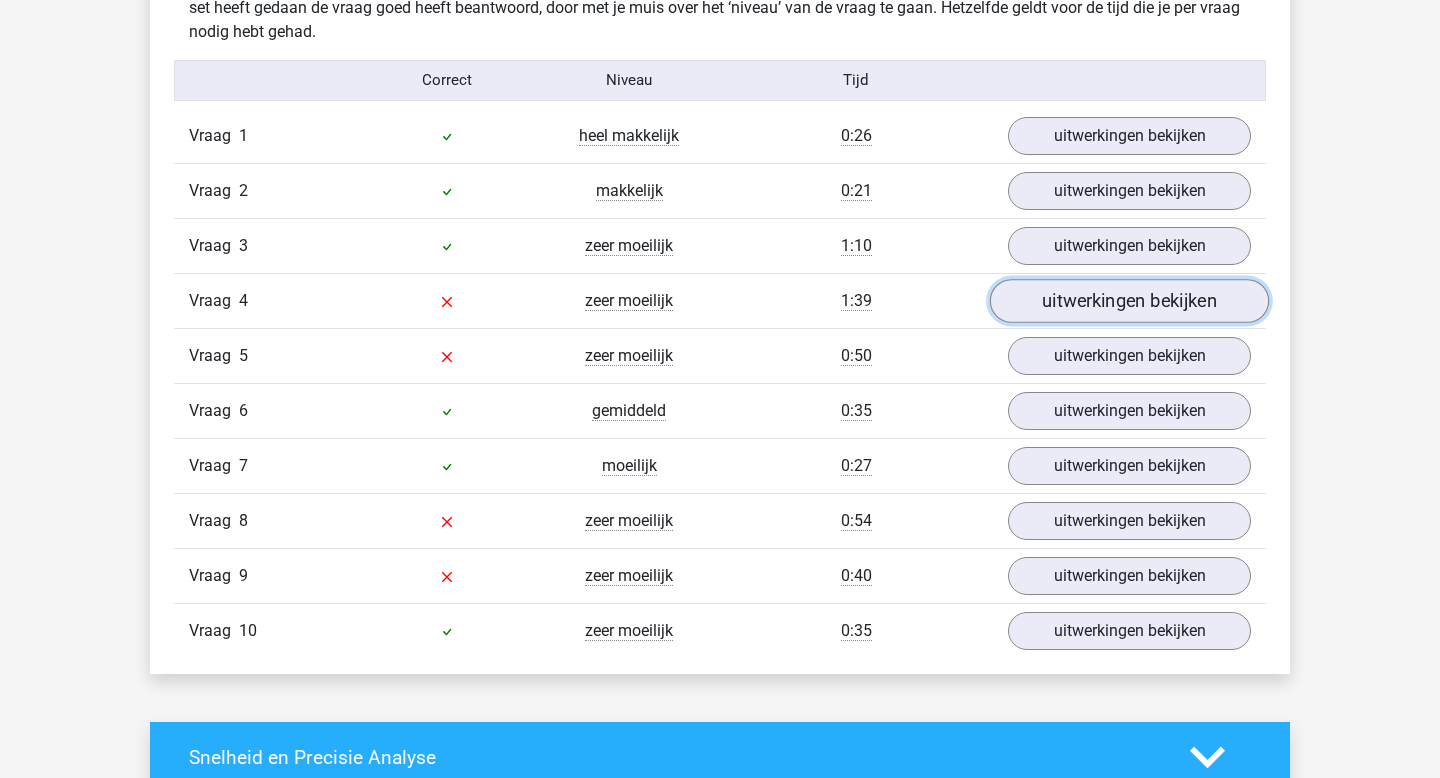 click on "uitwerkingen bekijken" at bounding box center [1129, 301] 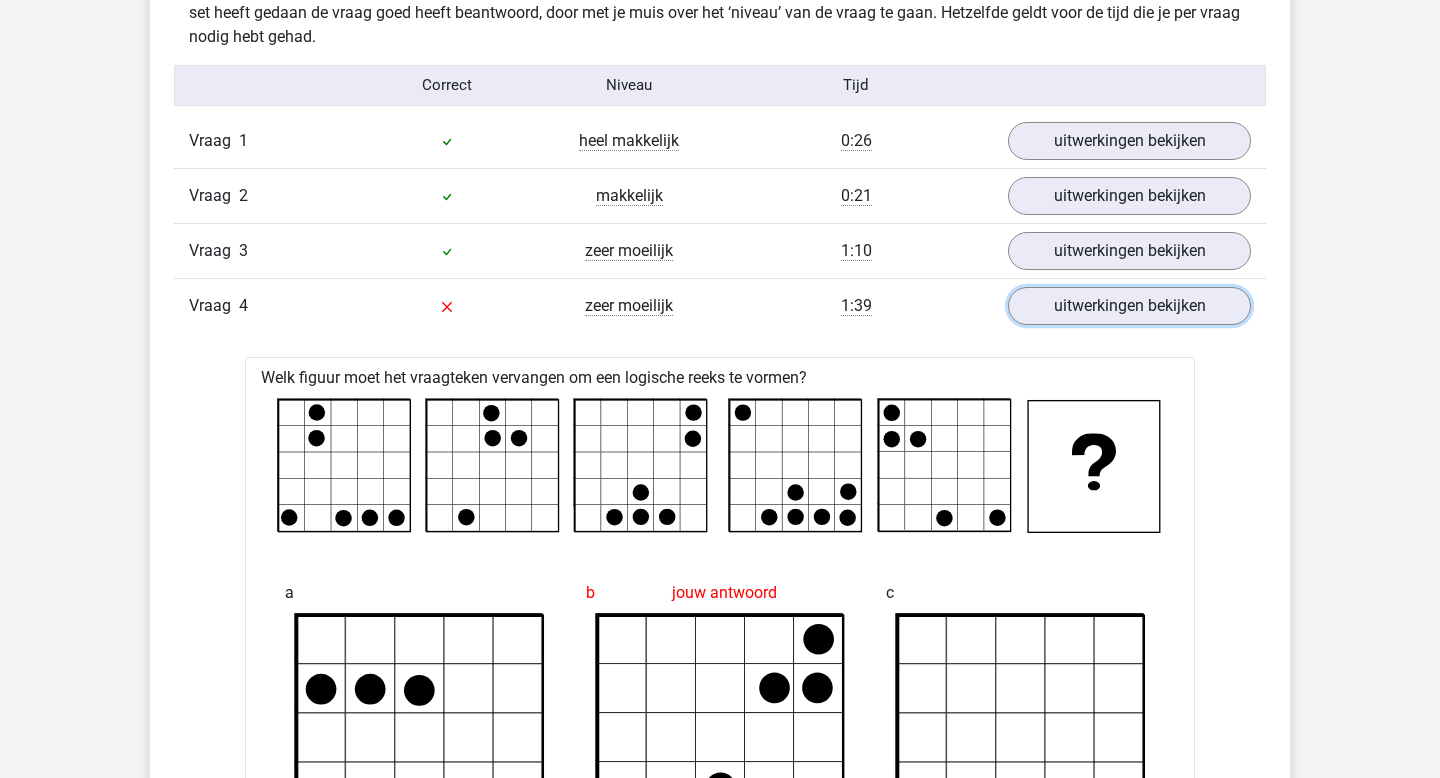 scroll, scrollTop: 1586, scrollLeft: 0, axis: vertical 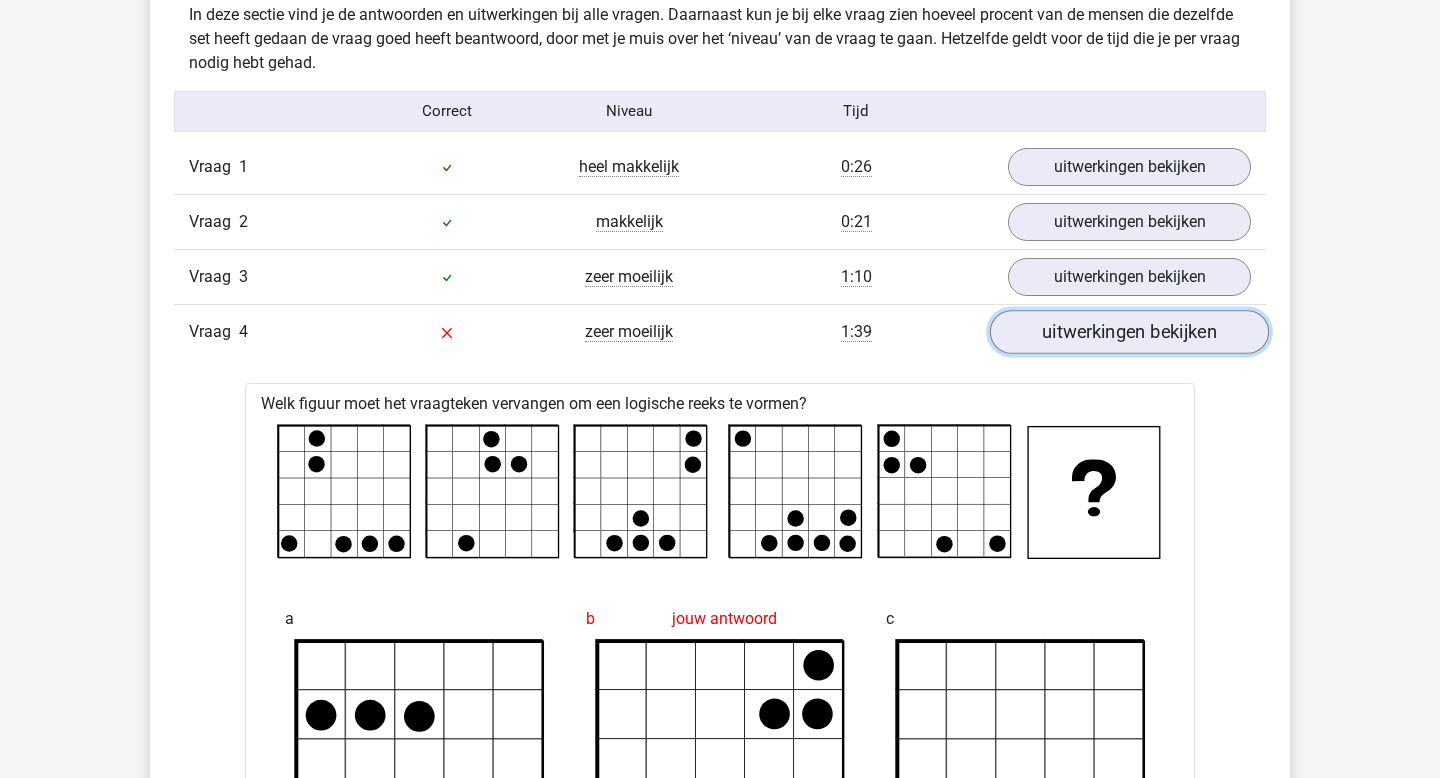 click on "uitwerkingen bekijken" at bounding box center (1129, 332) 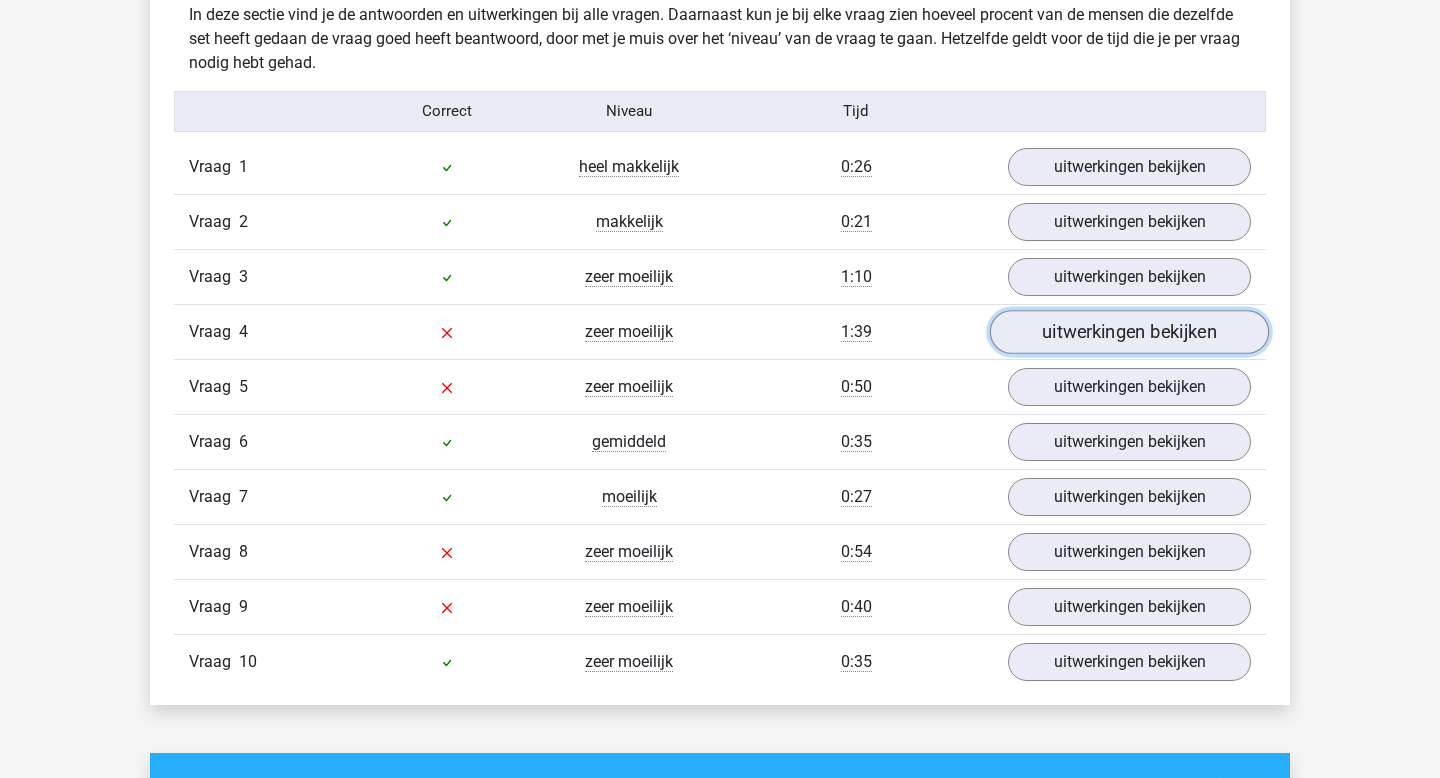 click on "uitwerkingen bekijken" at bounding box center (1129, 332) 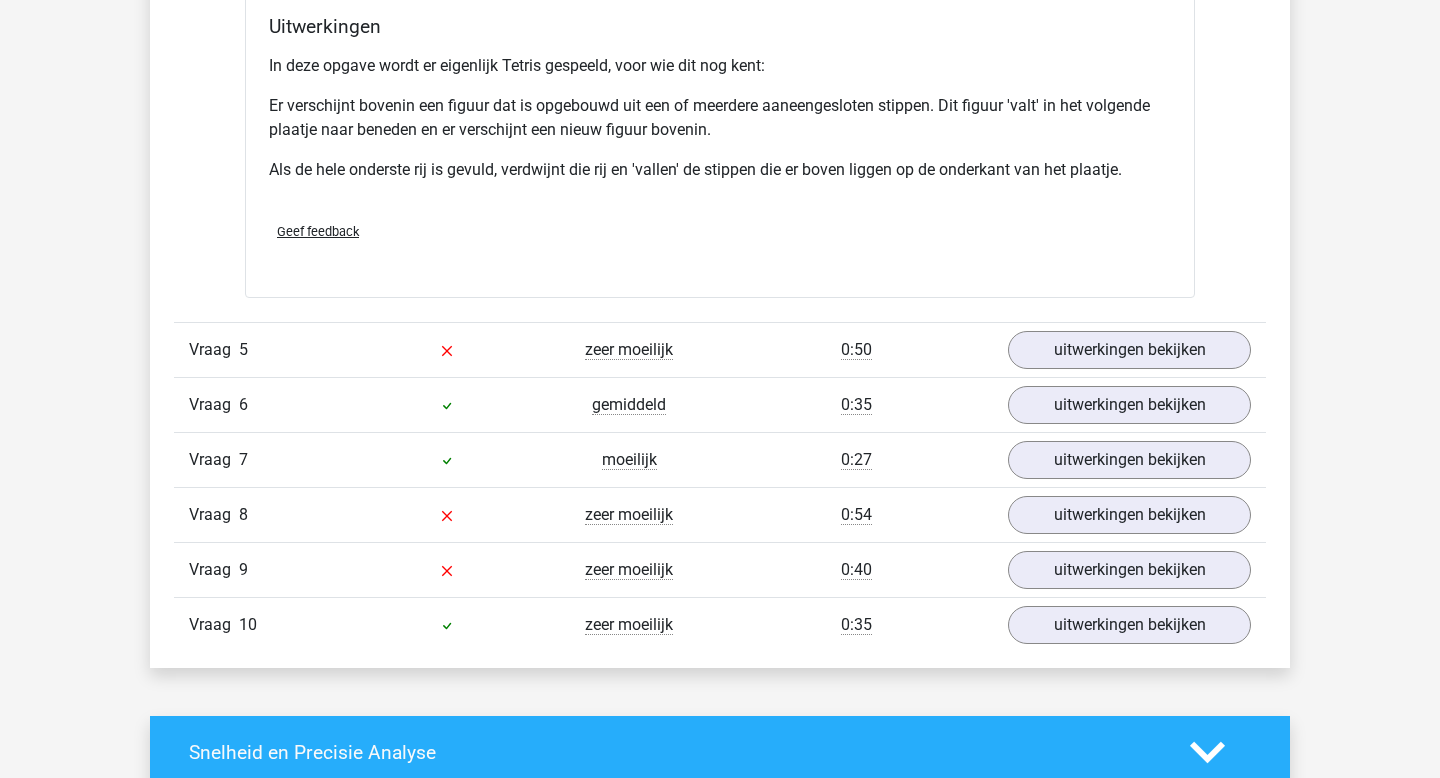 scroll, scrollTop: 2816, scrollLeft: 0, axis: vertical 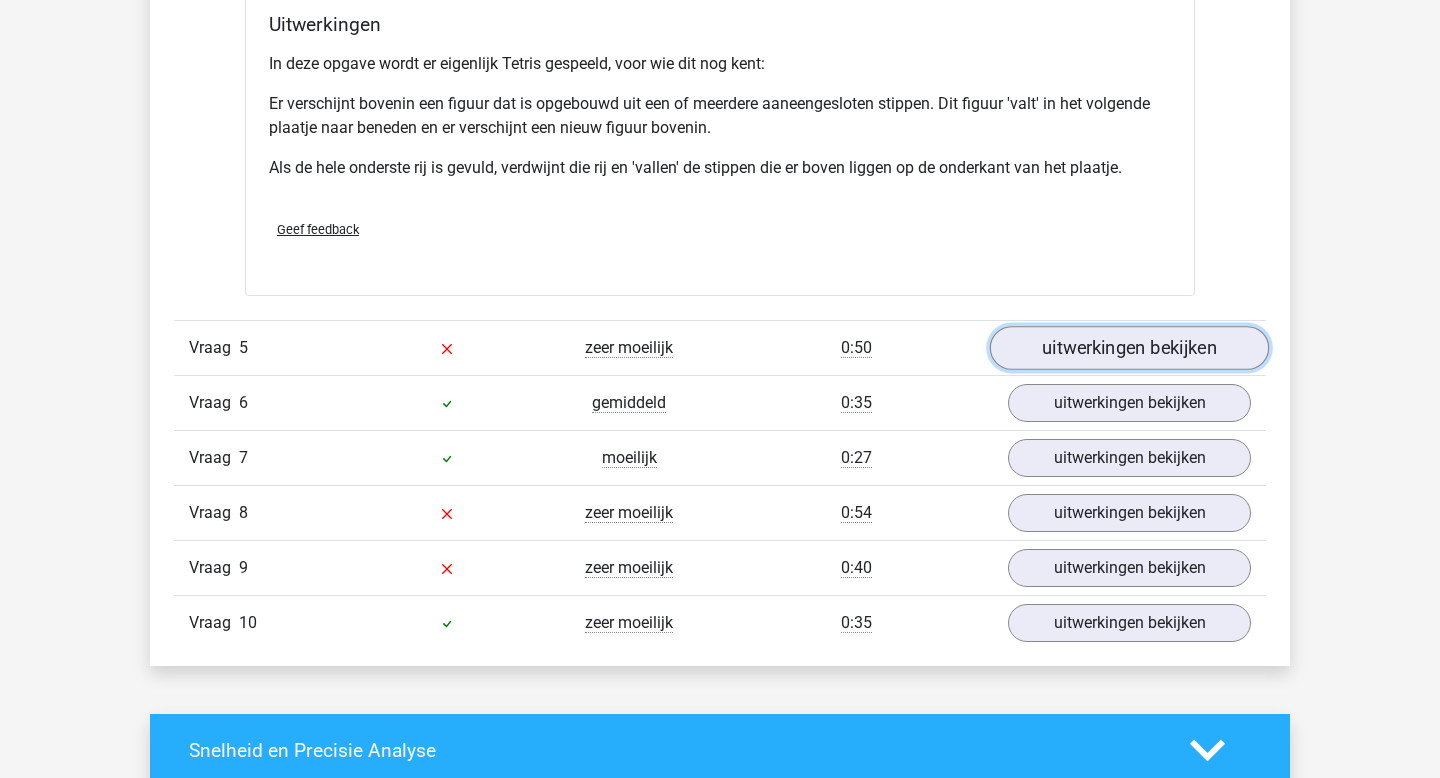 click on "uitwerkingen bekijken" at bounding box center (1129, 349) 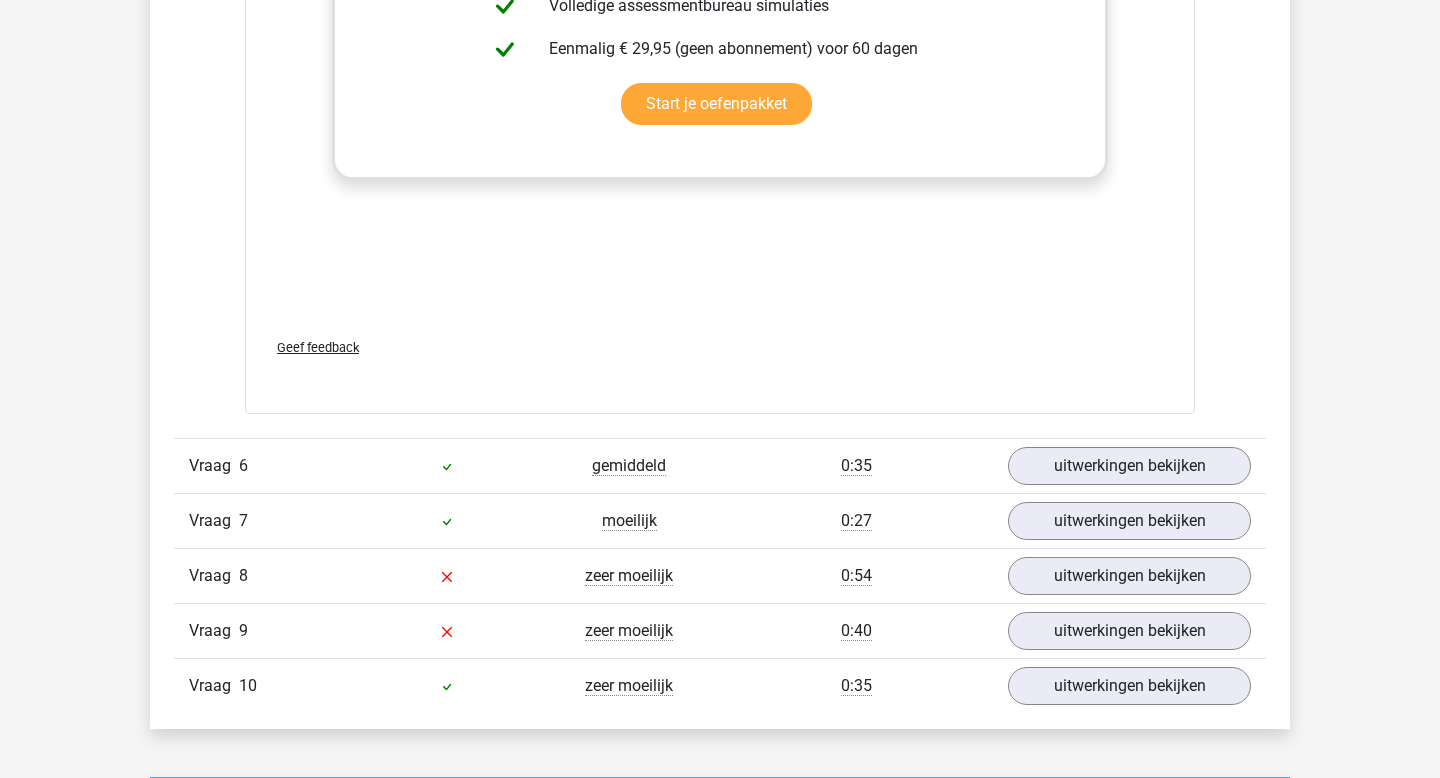 scroll, scrollTop: 4459, scrollLeft: 0, axis: vertical 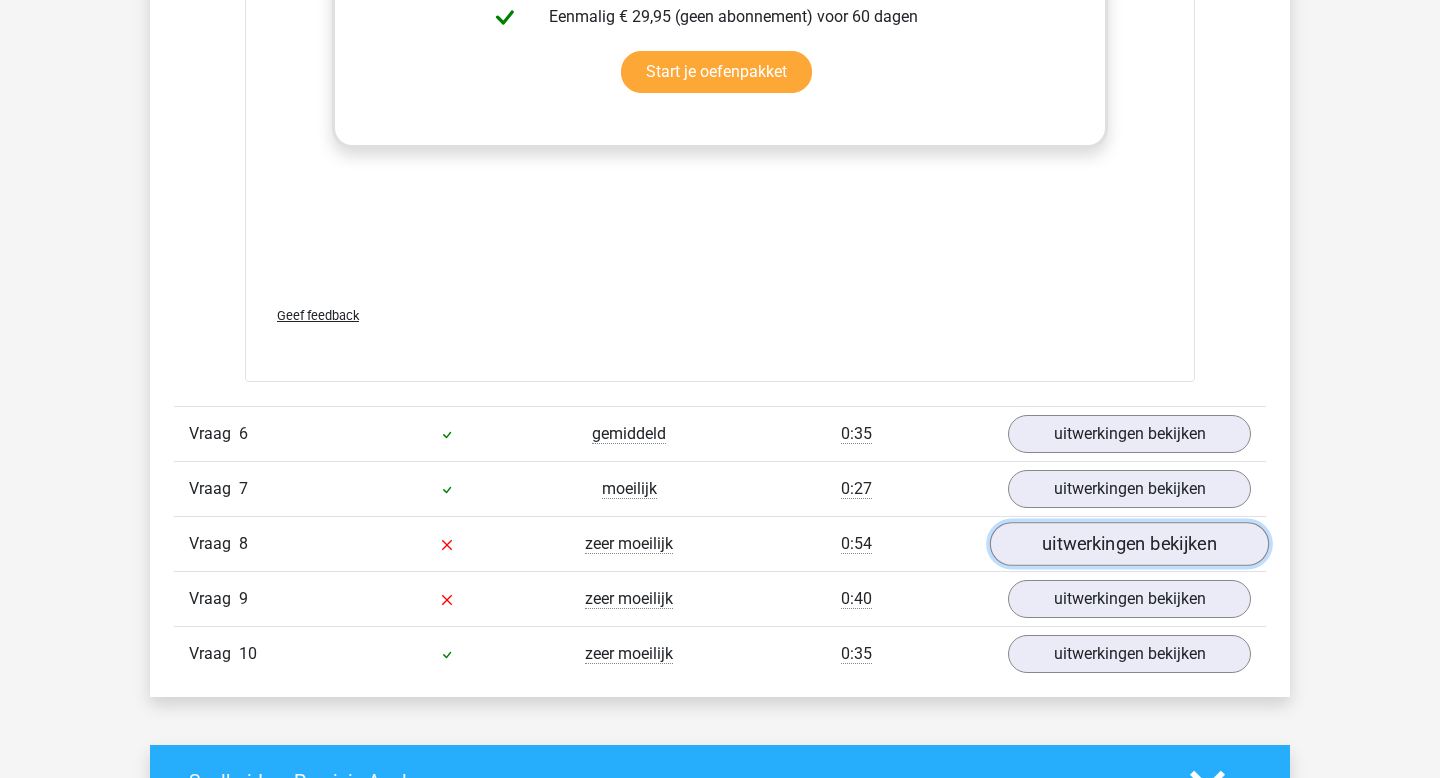 click on "uitwerkingen bekijken" at bounding box center [1129, 544] 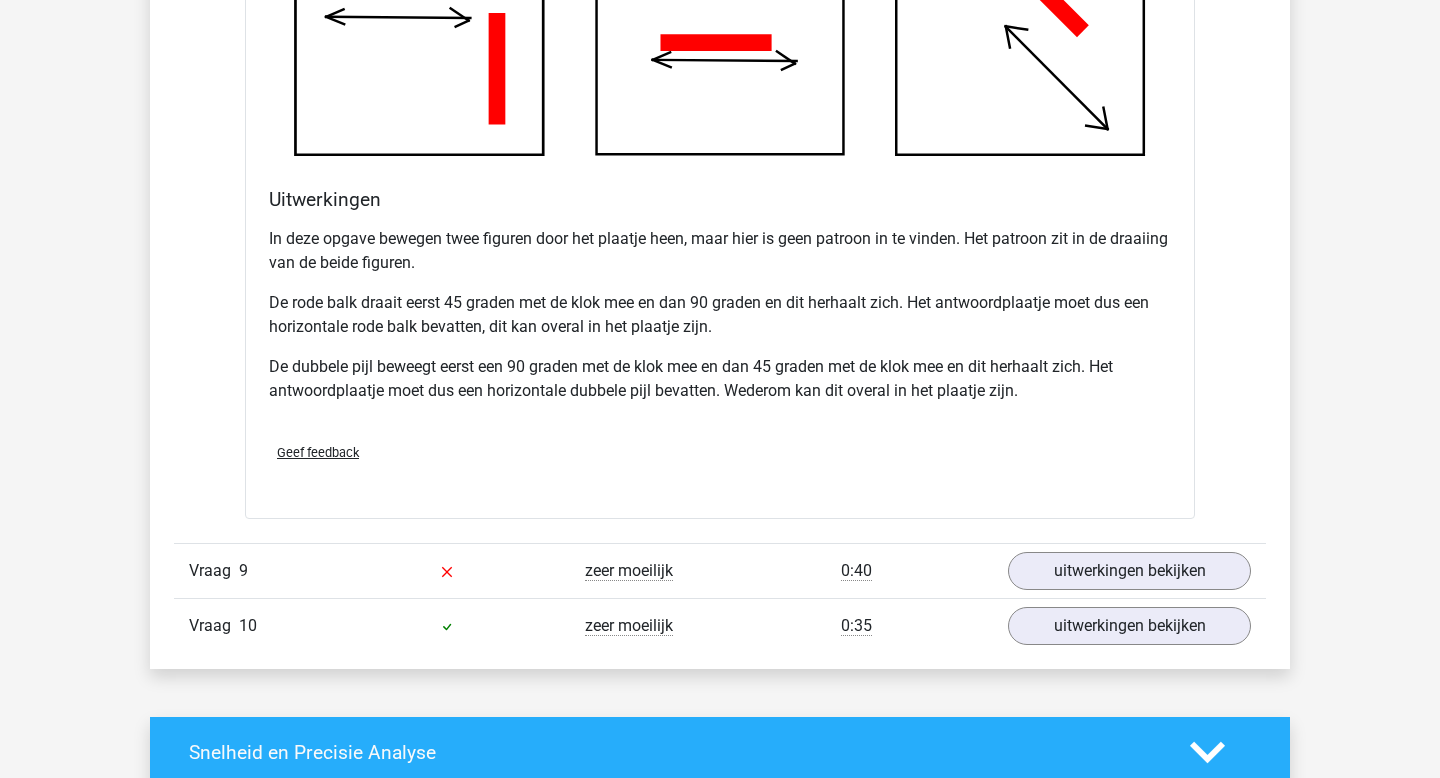 scroll, scrollTop: 5796, scrollLeft: 0, axis: vertical 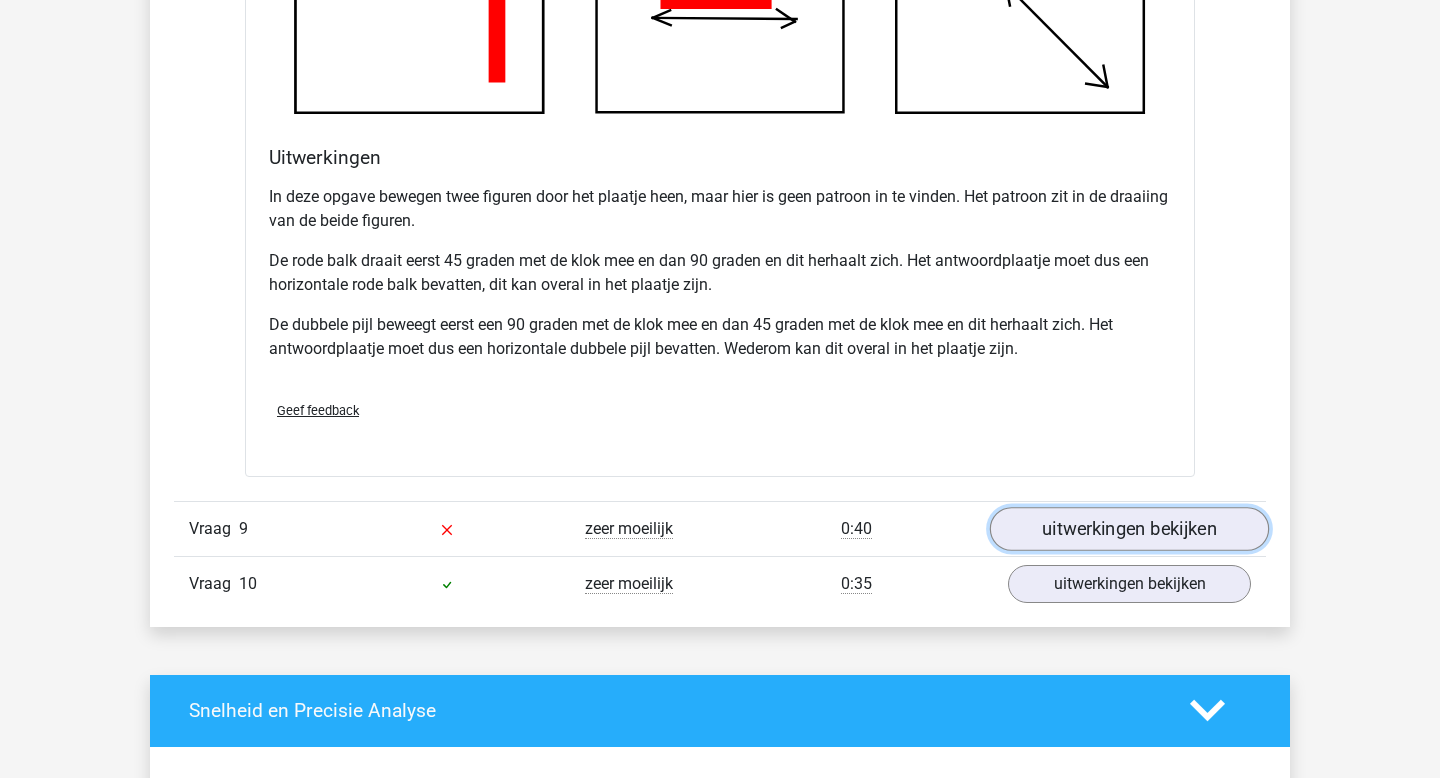 click on "uitwerkingen bekijken" at bounding box center [1129, 529] 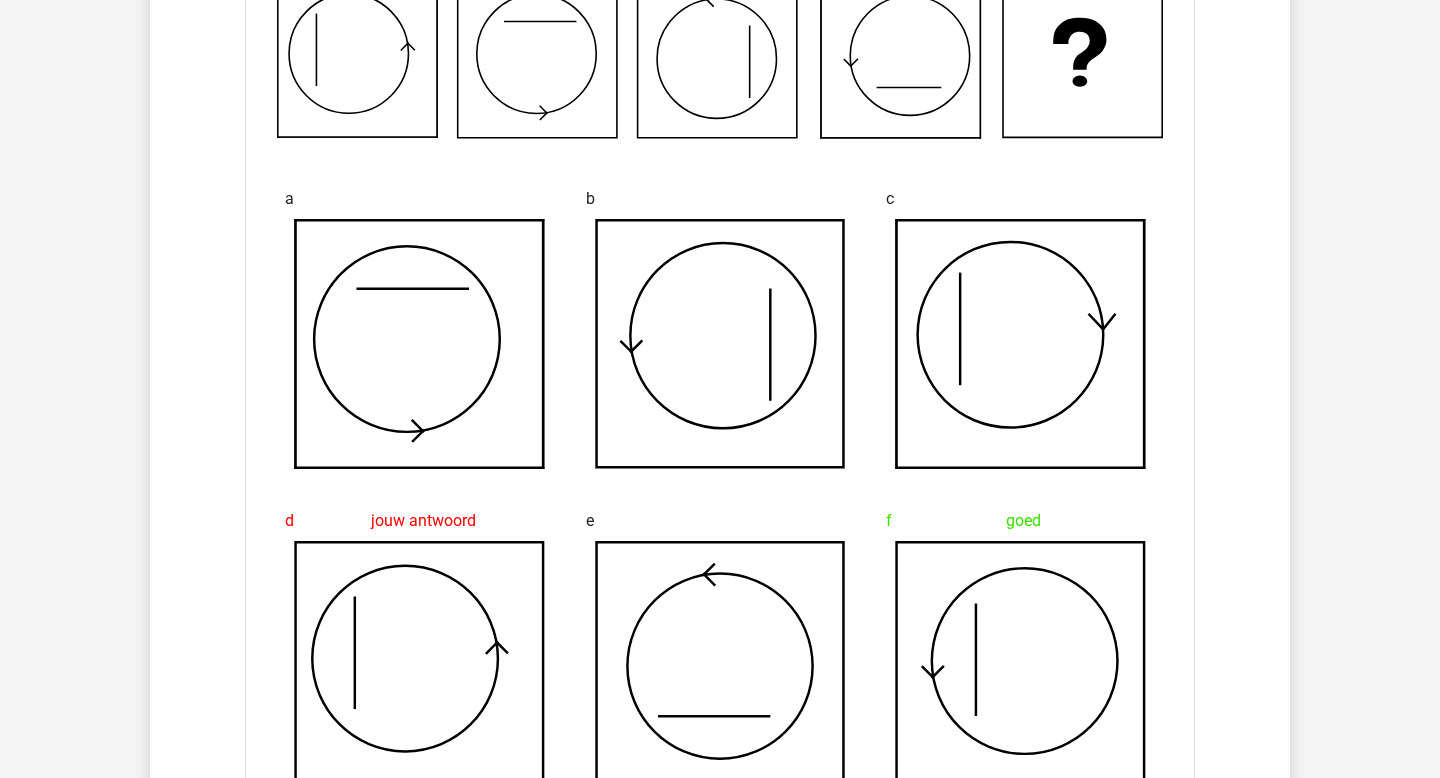 scroll, scrollTop: 3280, scrollLeft: 0, axis: vertical 